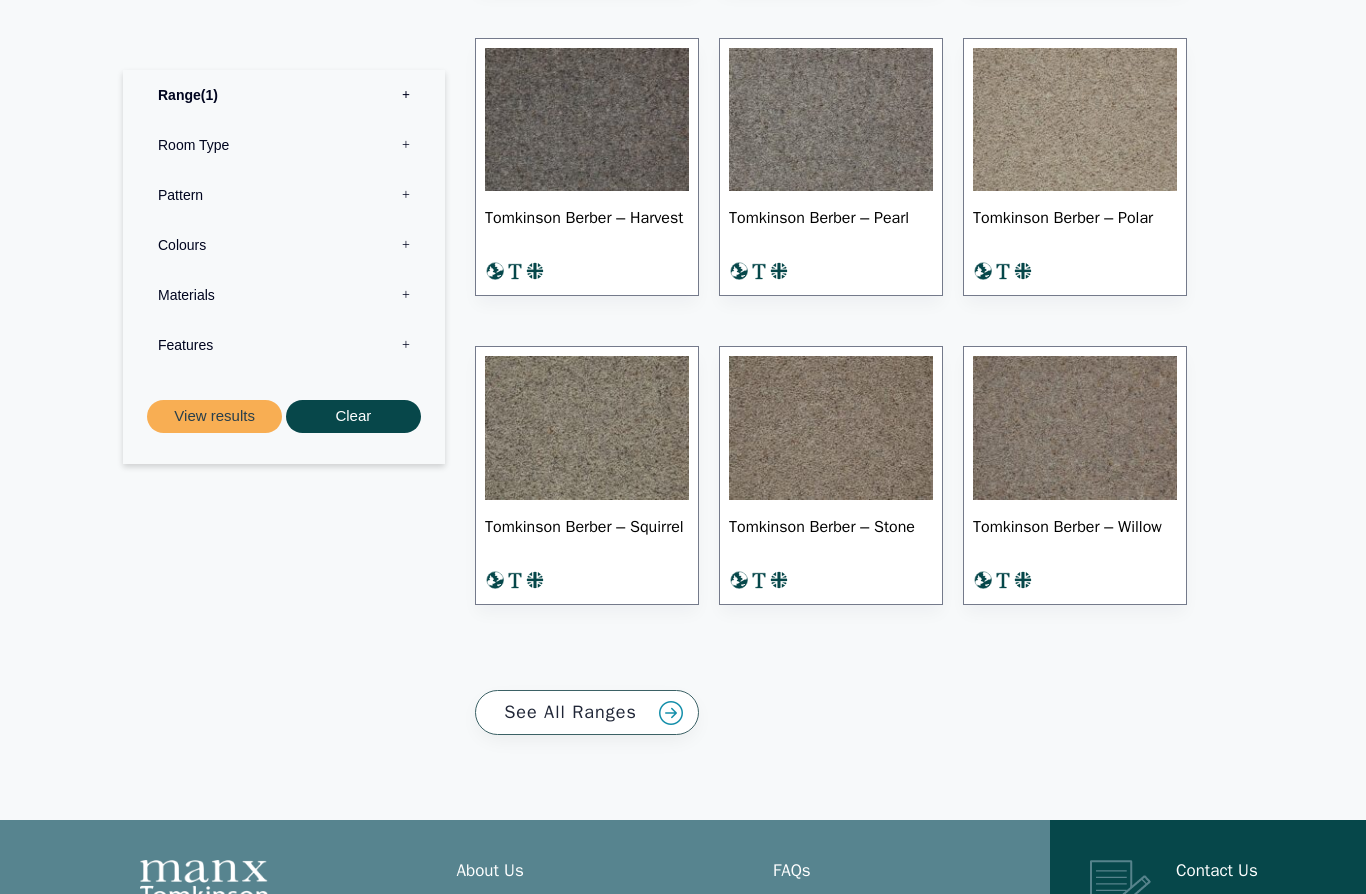 scroll, scrollTop: 1614, scrollLeft: 0, axis: vertical 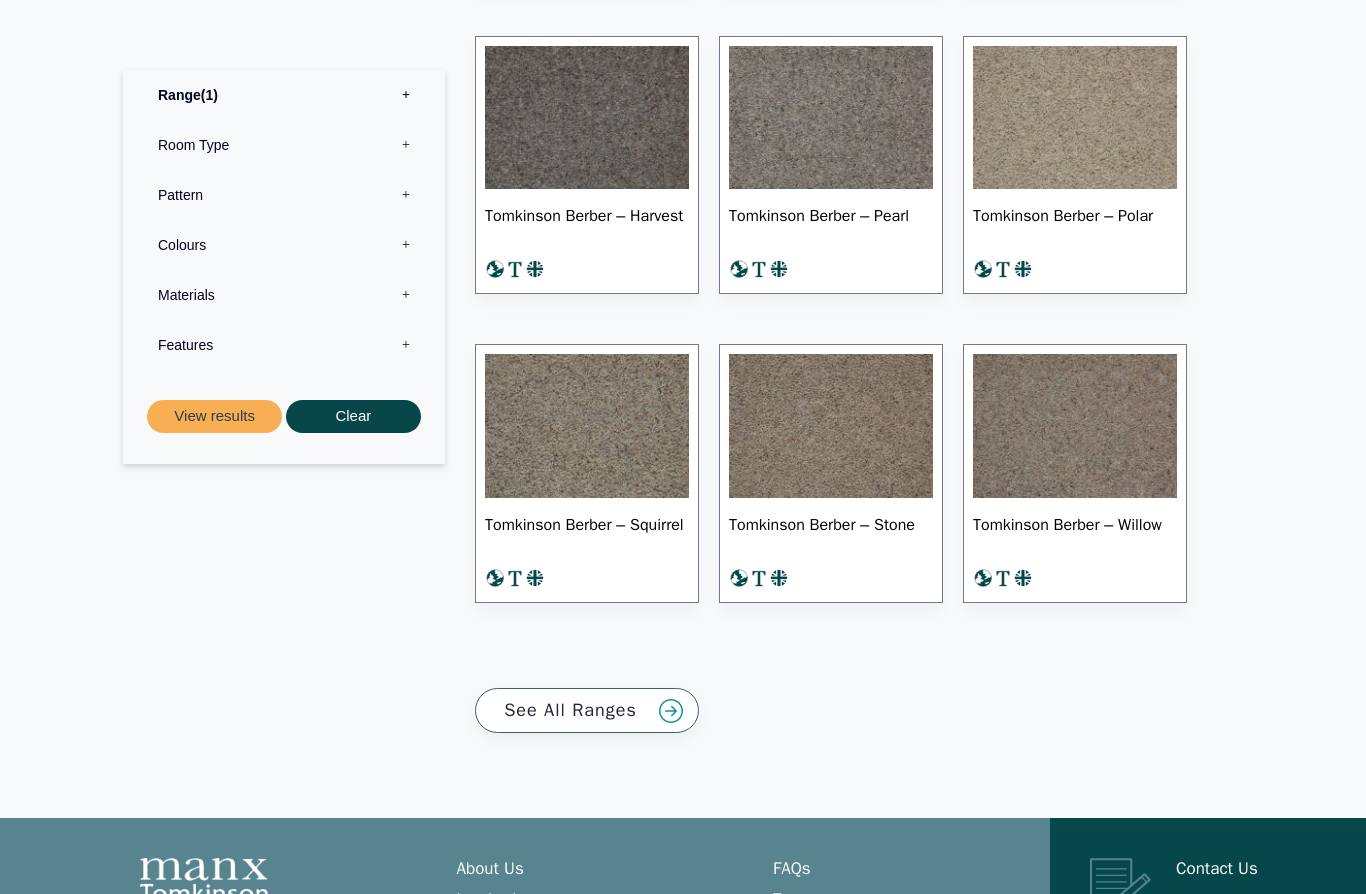 click on "See All Ranges" at bounding box center (587, 711) 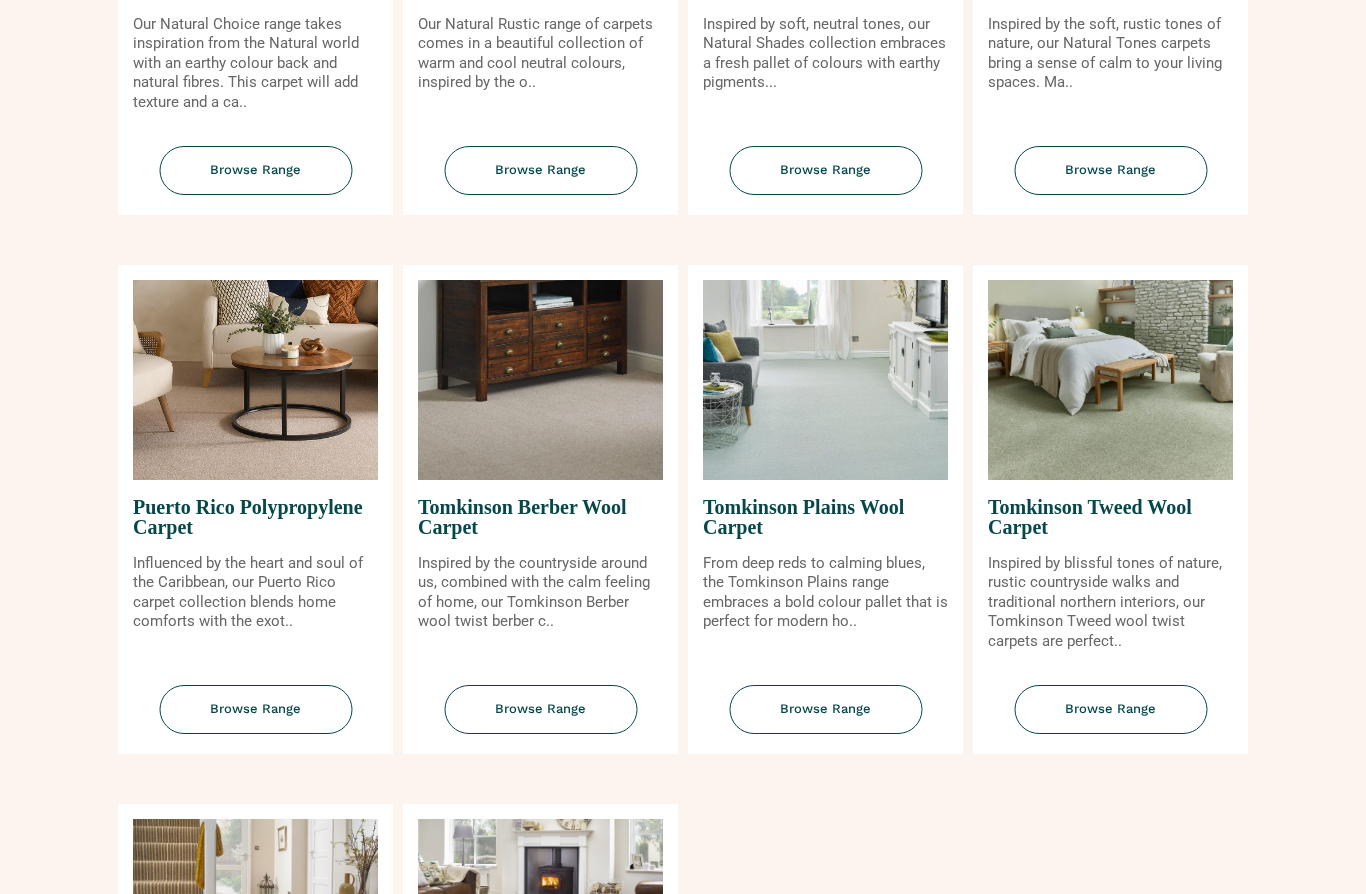 scroll, scrollTop: 1723, scrollLeft: 0, axis: vertical 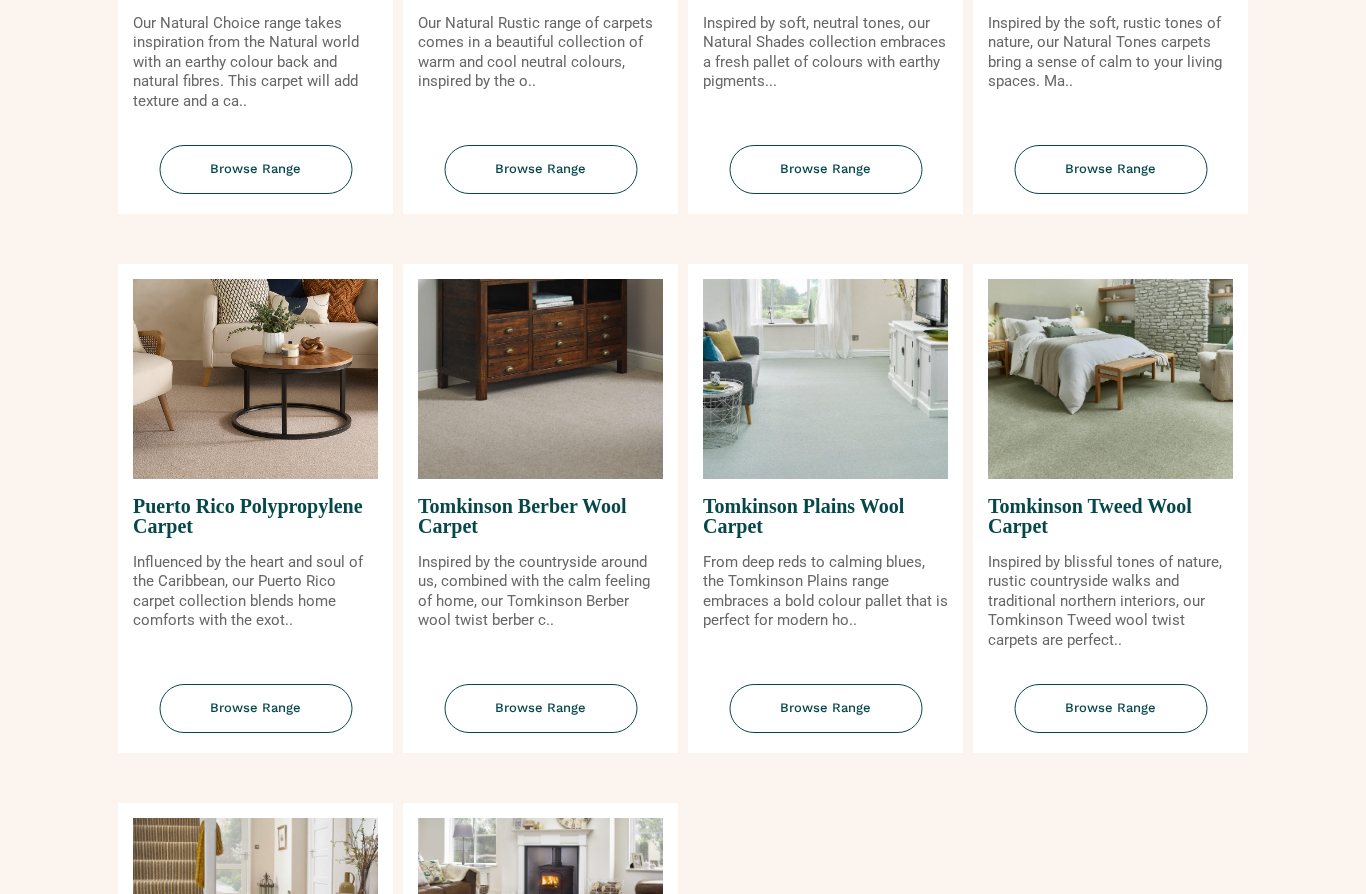 click on "Browse Range" at bounding box center (1110, 709) 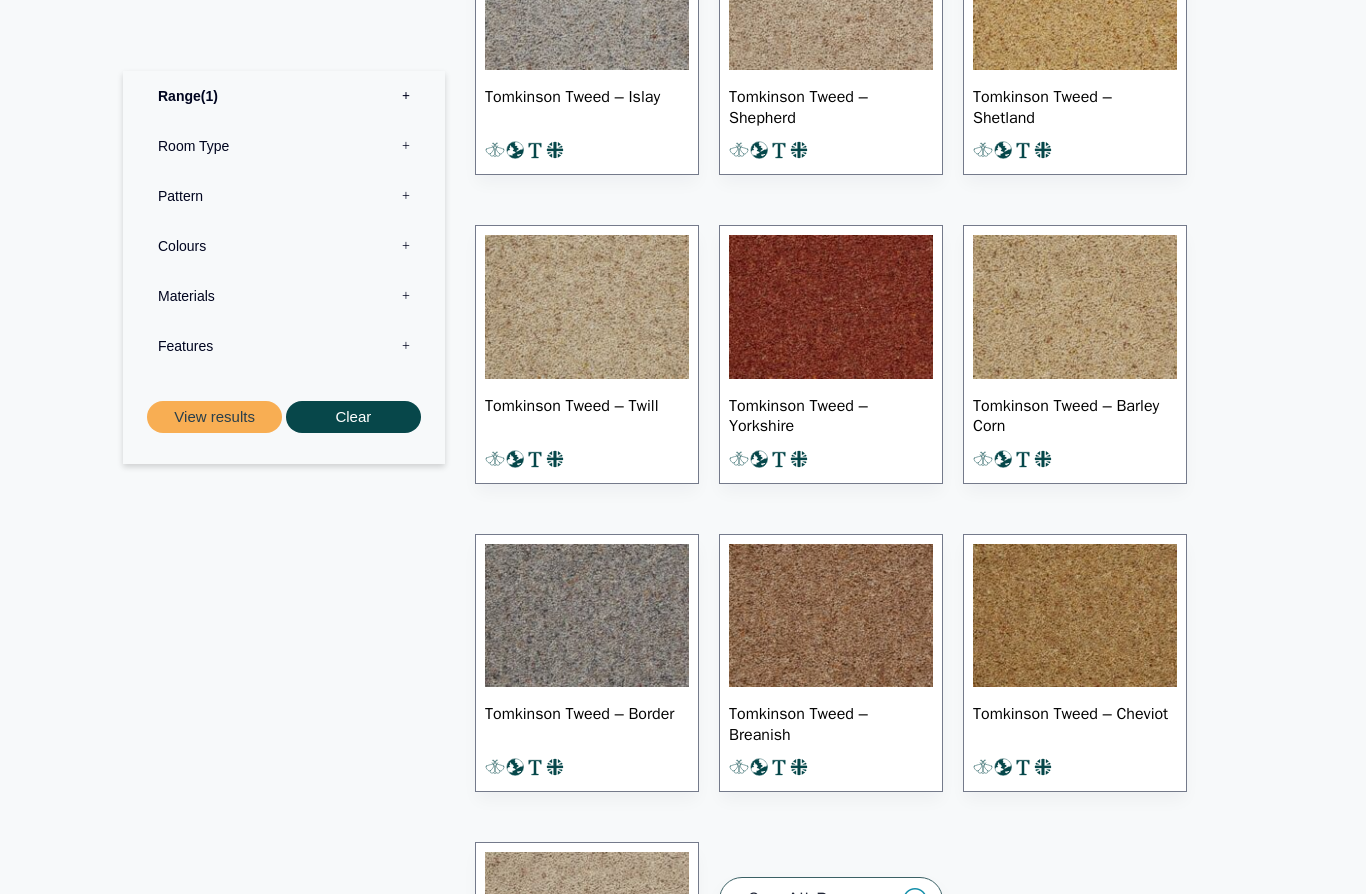 scroll, scrollTop: 1755, scrollLeft: 0, axis: vertical 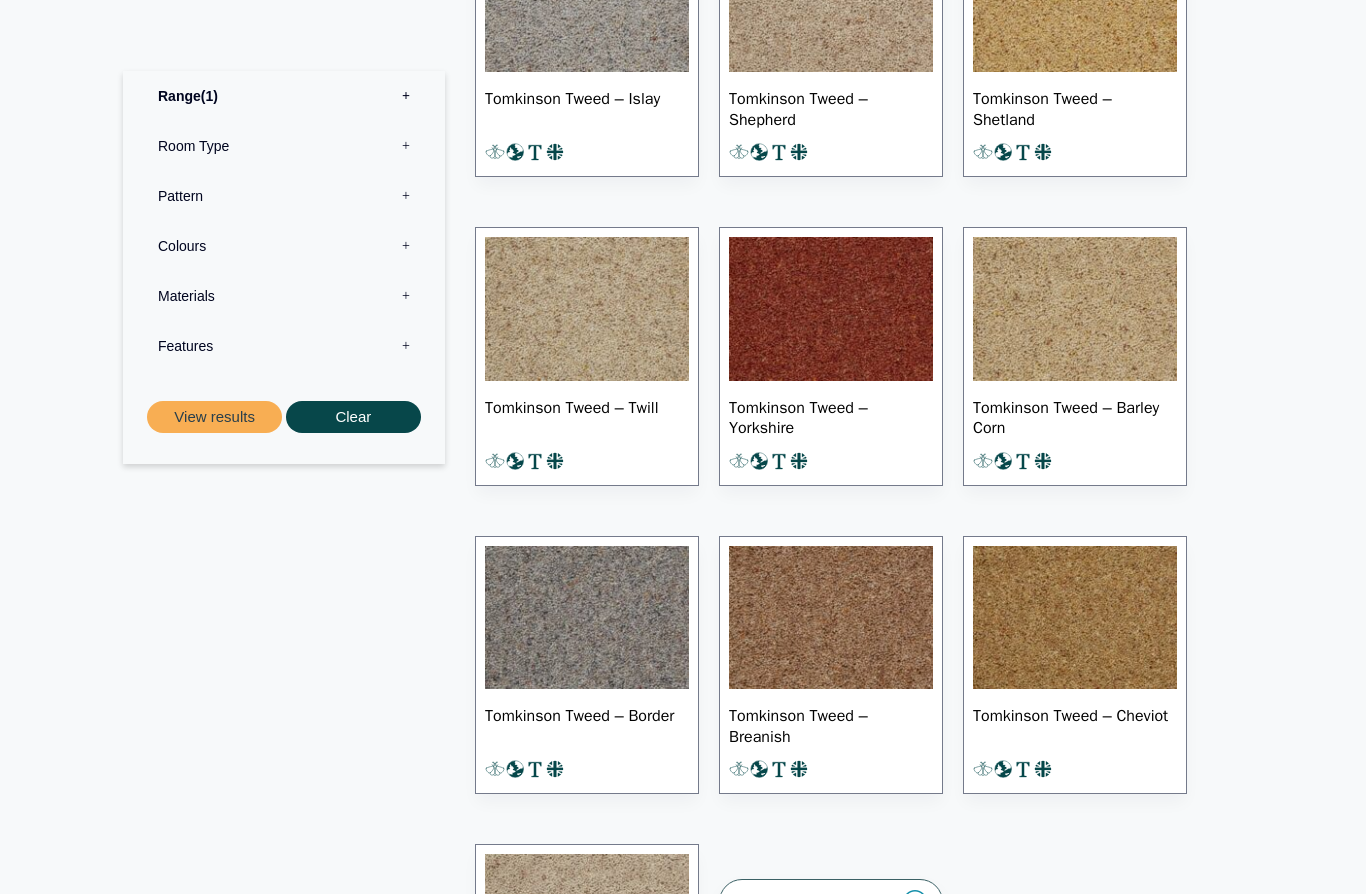 click at bounding box center (1075, 309) 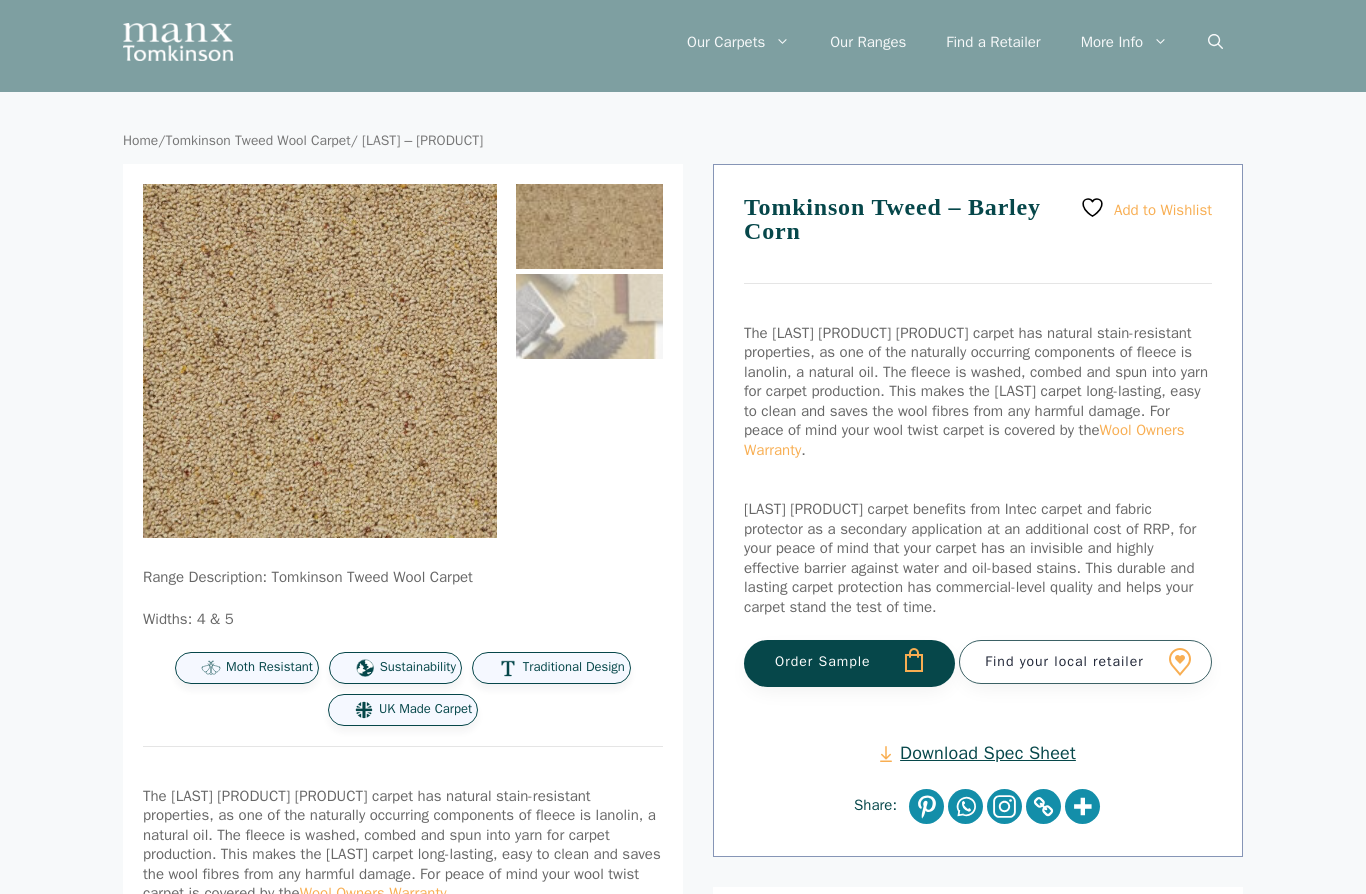 scroll, scrollTop: 48, scrollLeft: 0, axis: vertical 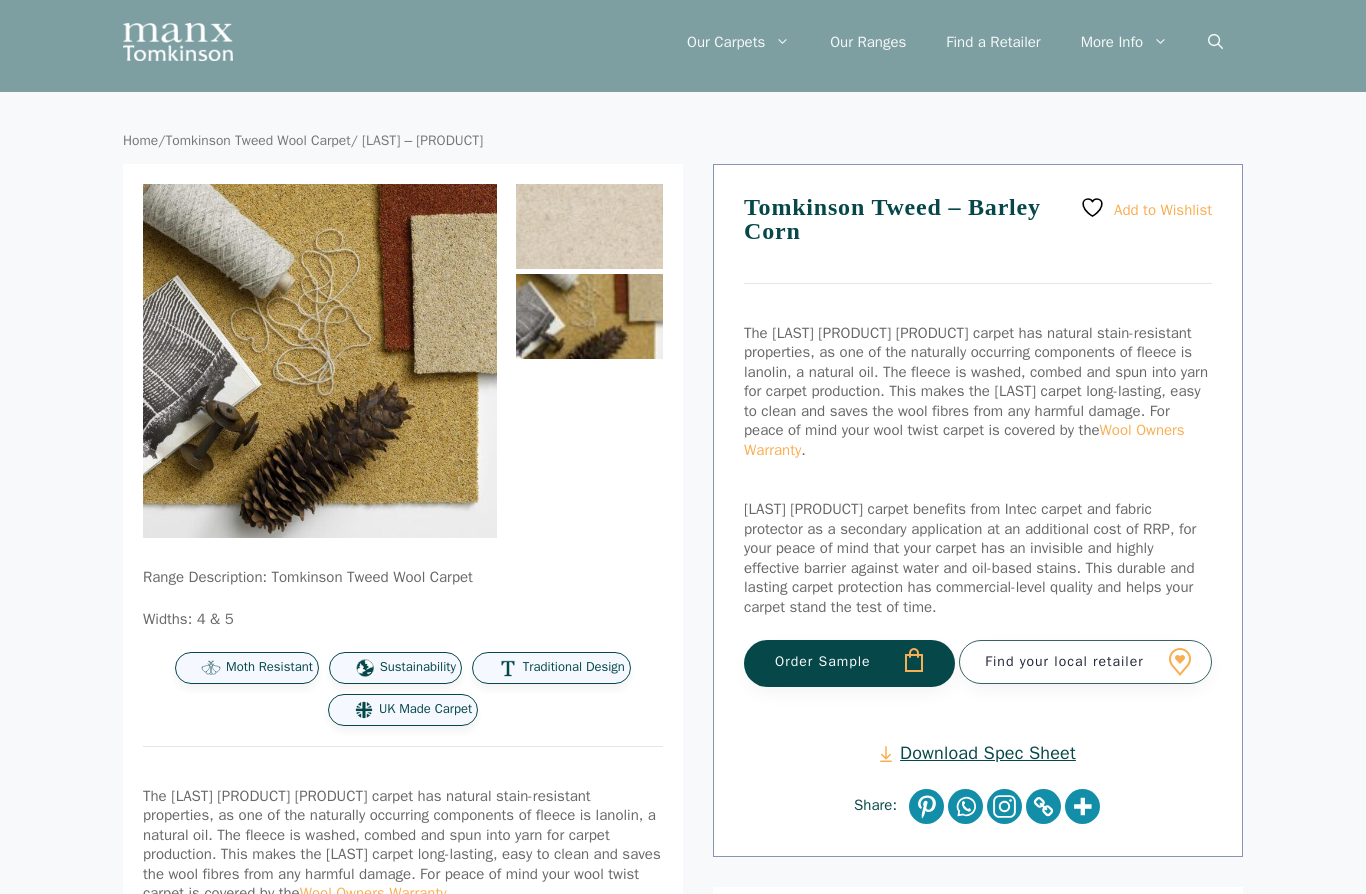 click on "Order Sample" at bounding box center (849, 663) 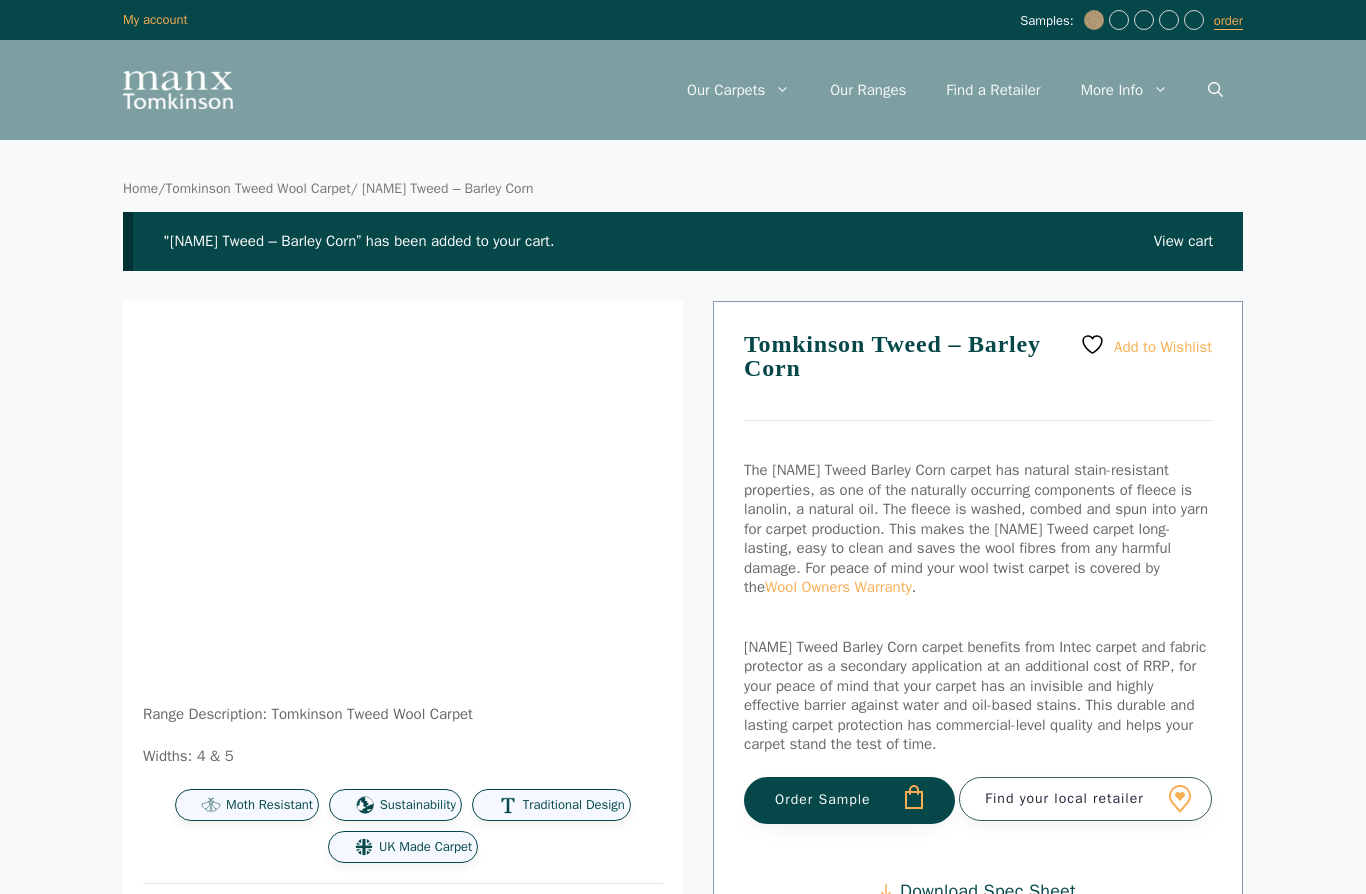 scroll, scrollTop: 0, scrollLeft: 0, axis: both 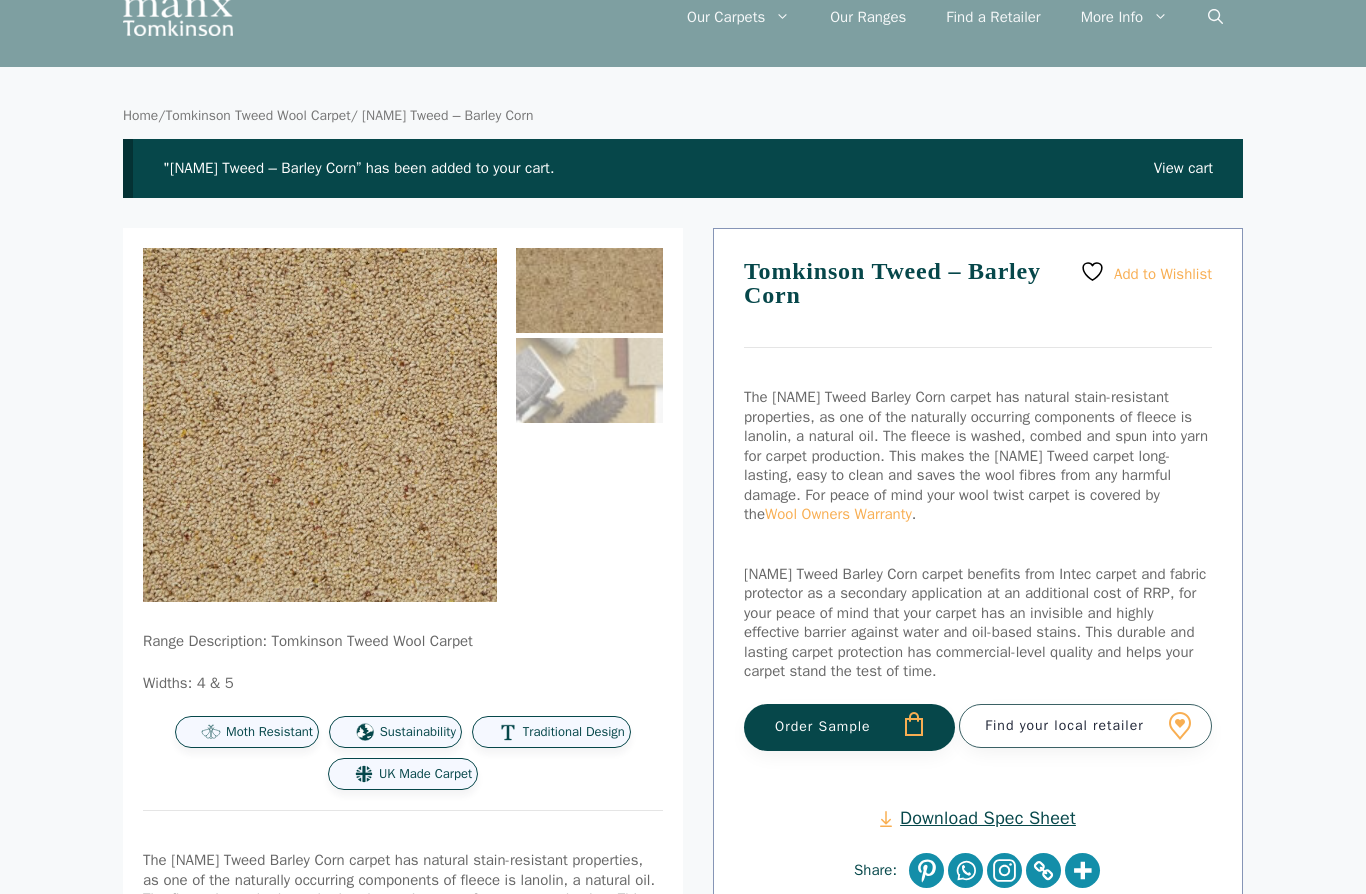 click on "Order Sample" at bounding box center [849, 727] 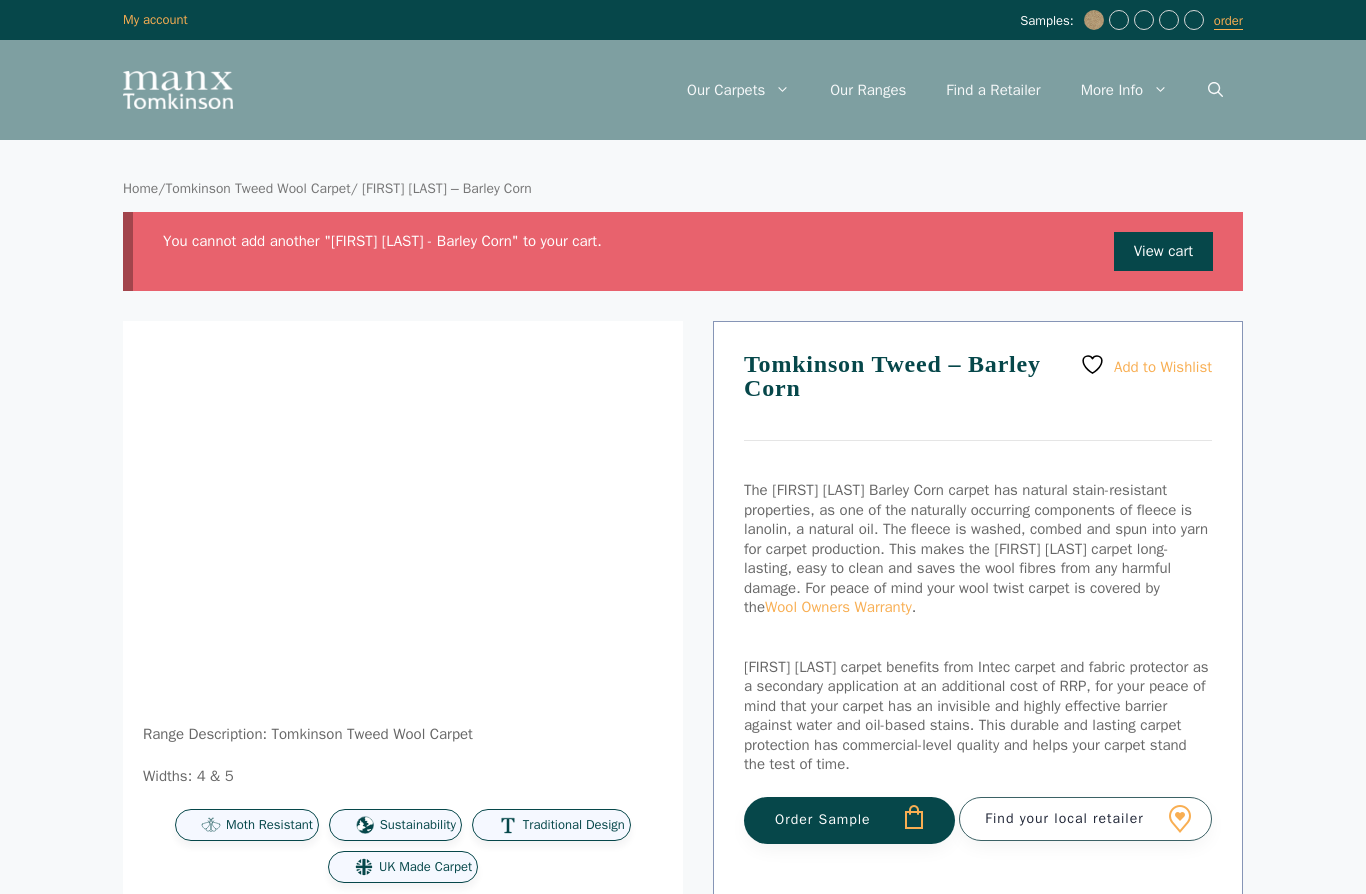 scroll, scrollTop: 0, scrollLeft: 0, axis: both 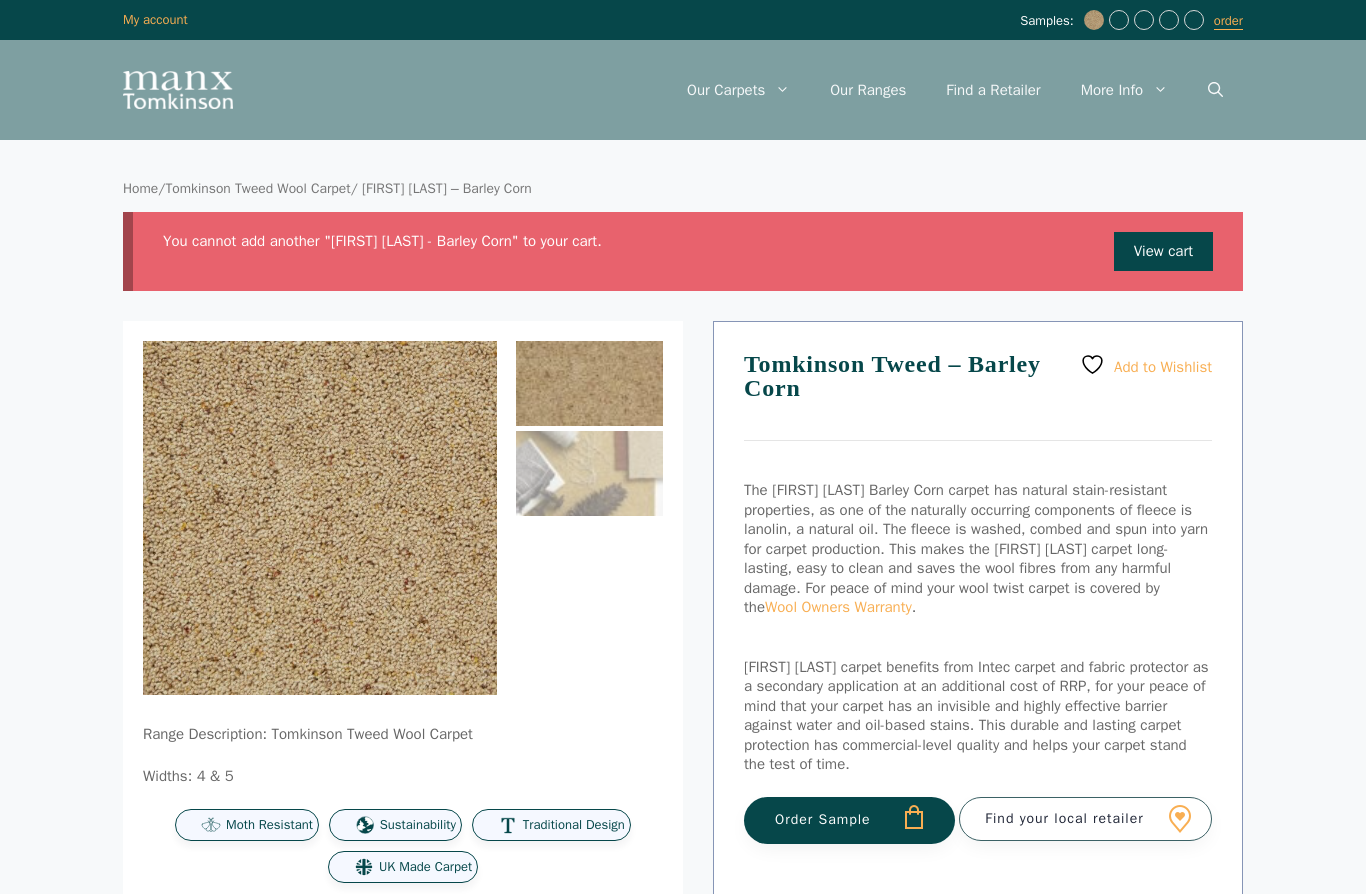 click on "View cart" at bounding box center [1163, 252] 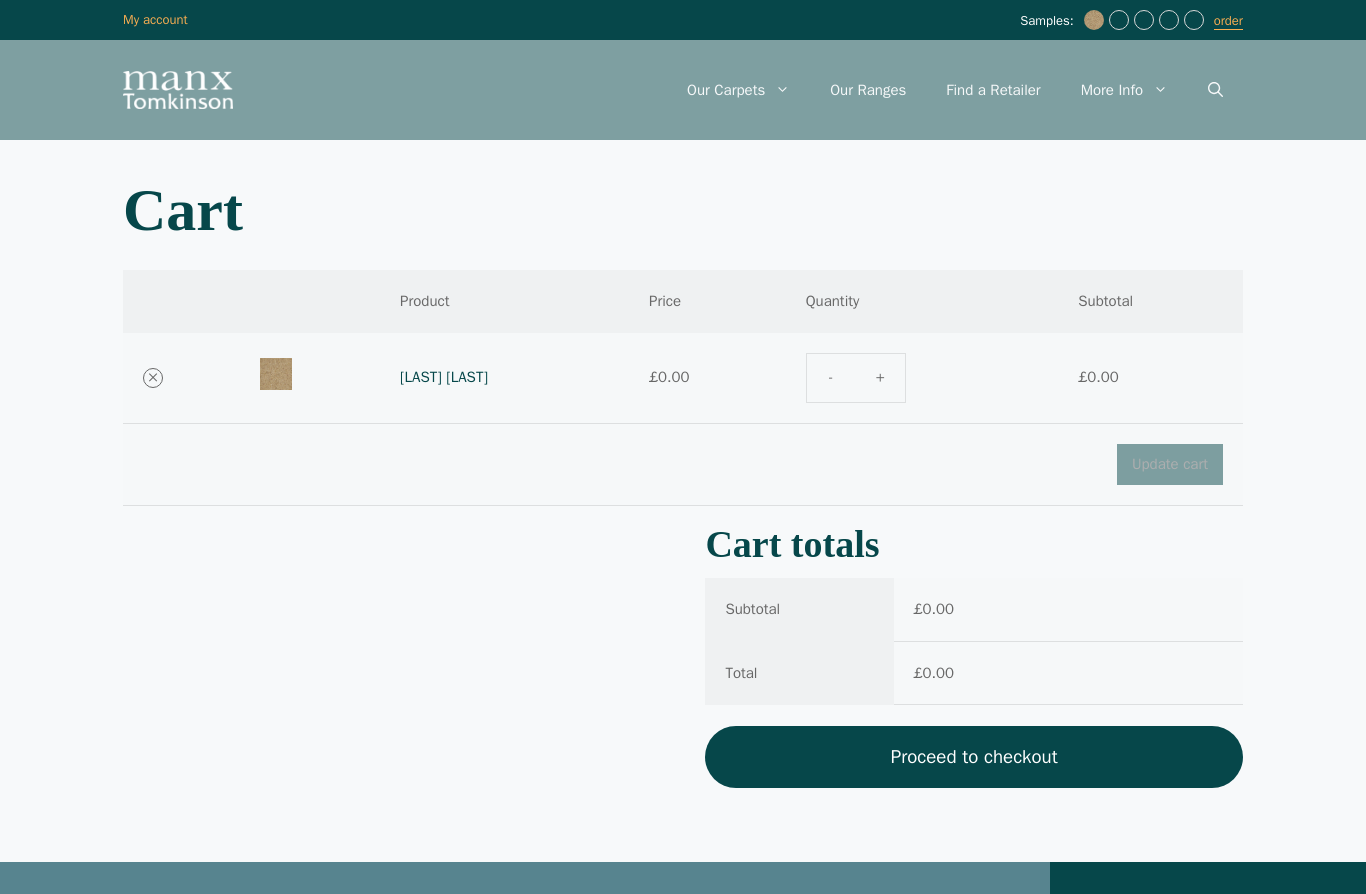 scroll, scrollTop: 0, scrollLeft: 0, axis: both 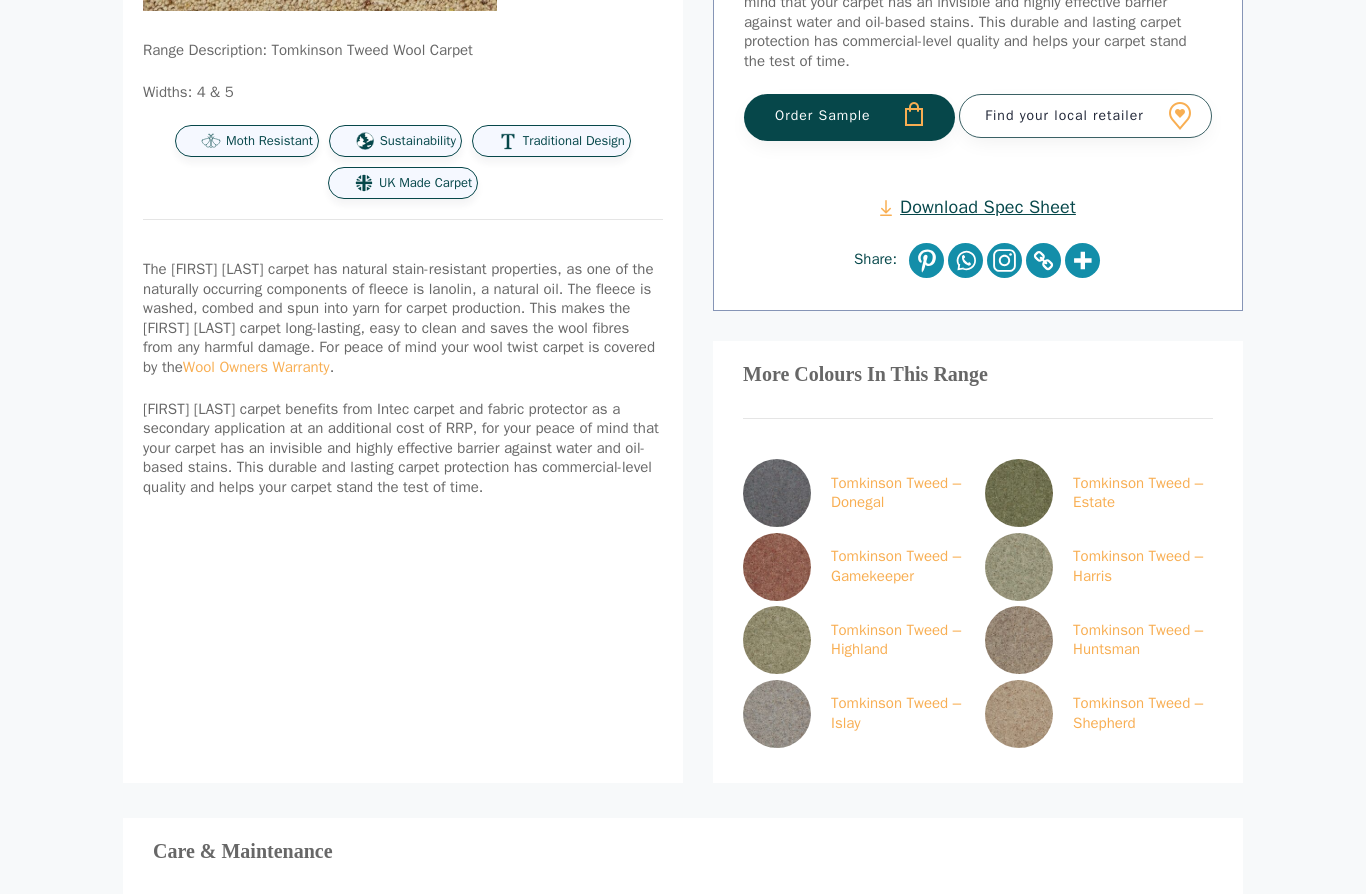 click at bounding box center [777, 567] 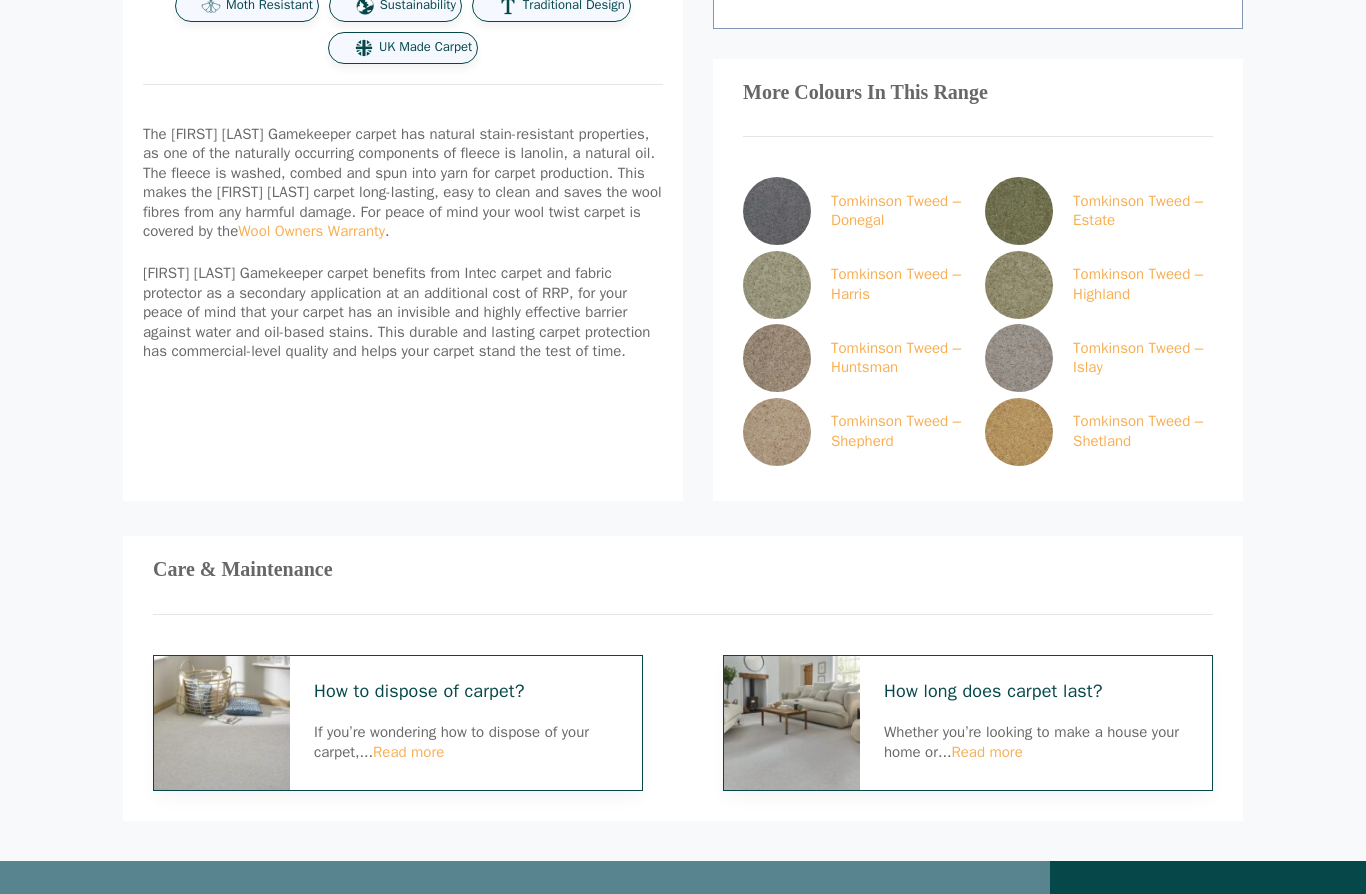 scroll, scrollTop: 877, scrollLeft: 0, axis: vertical 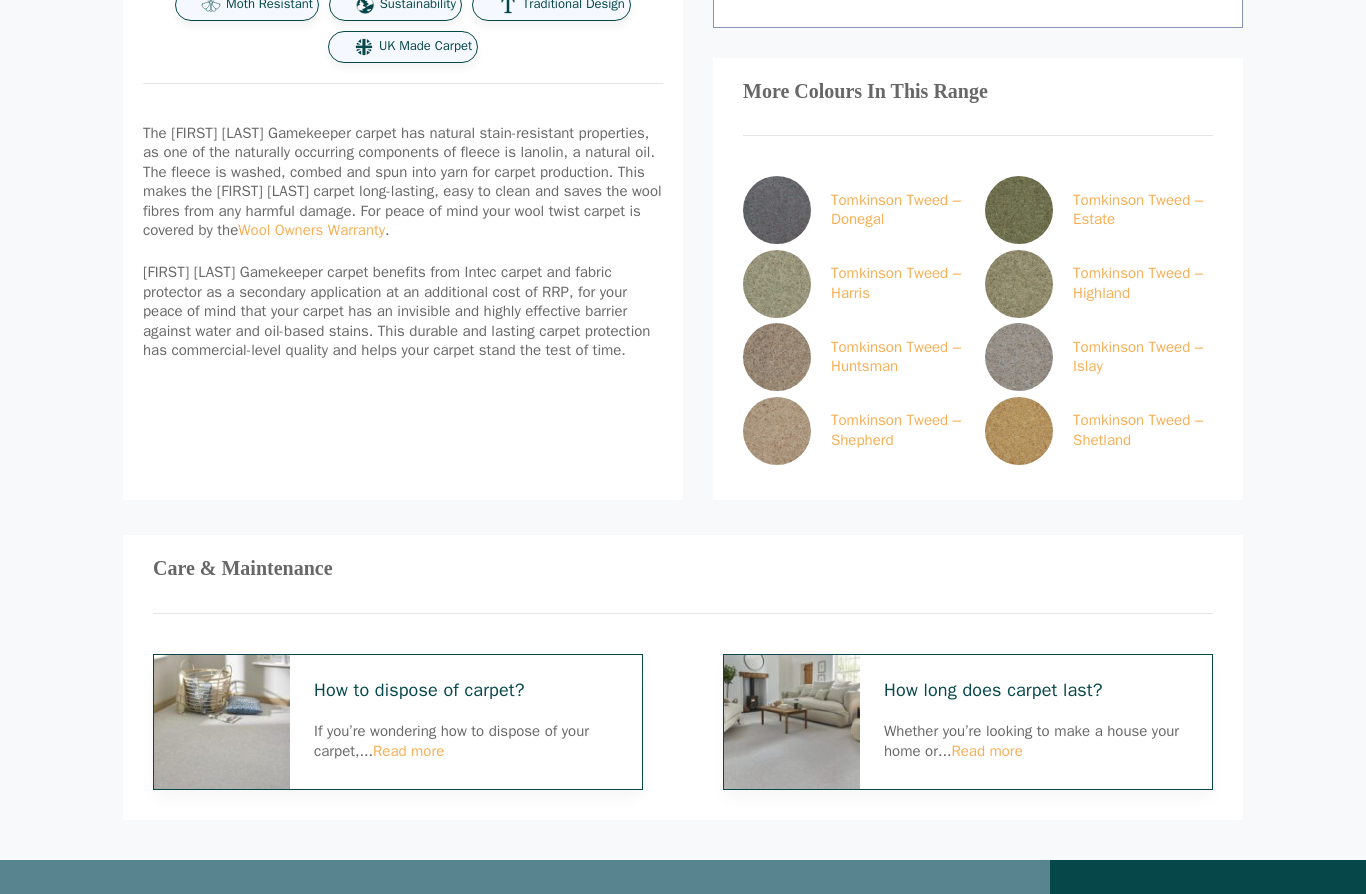 click at bounding box center (1019, 431) 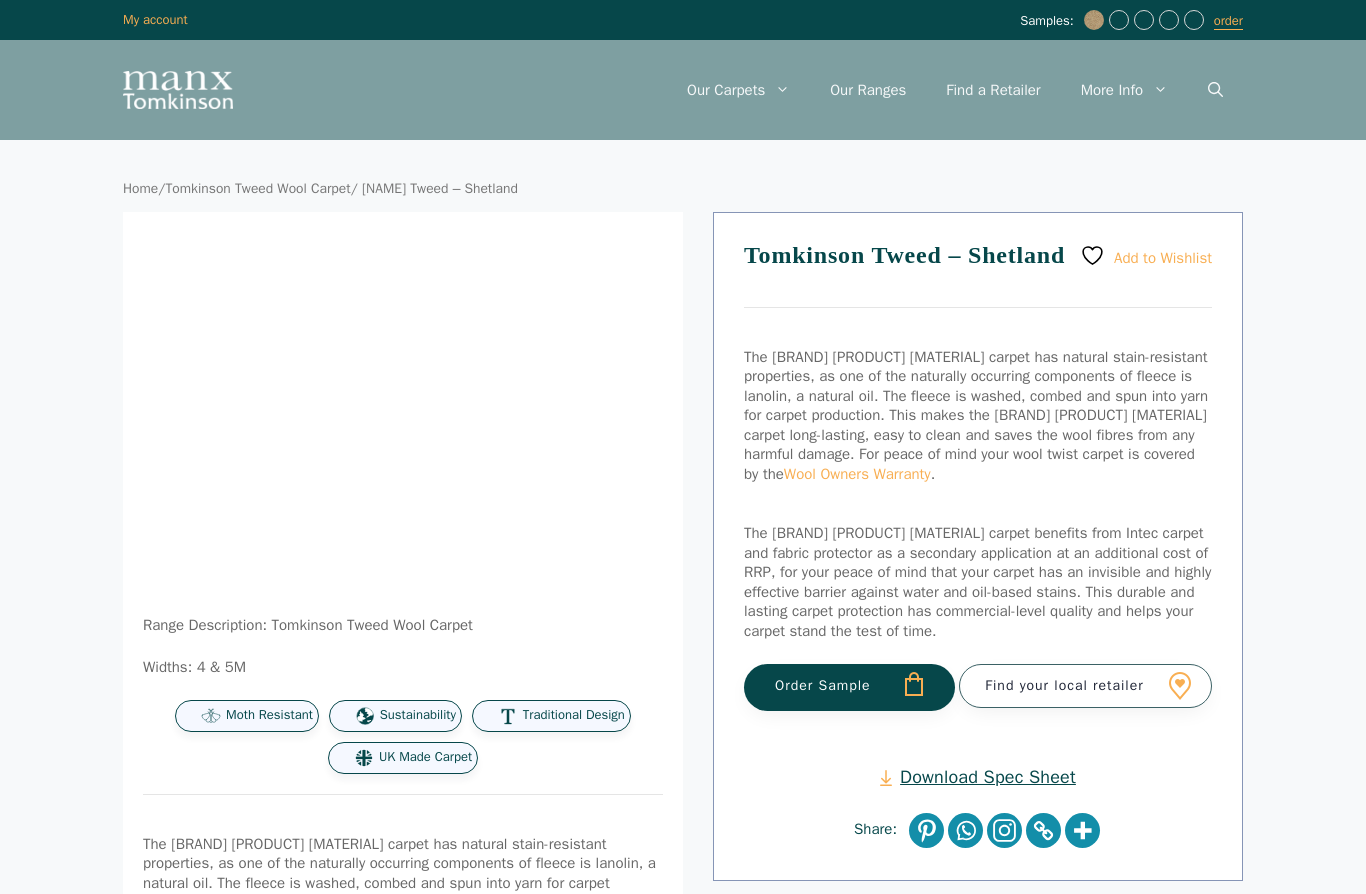 scroll, scrollTop: 0, scrollLeft: 0, axis: both 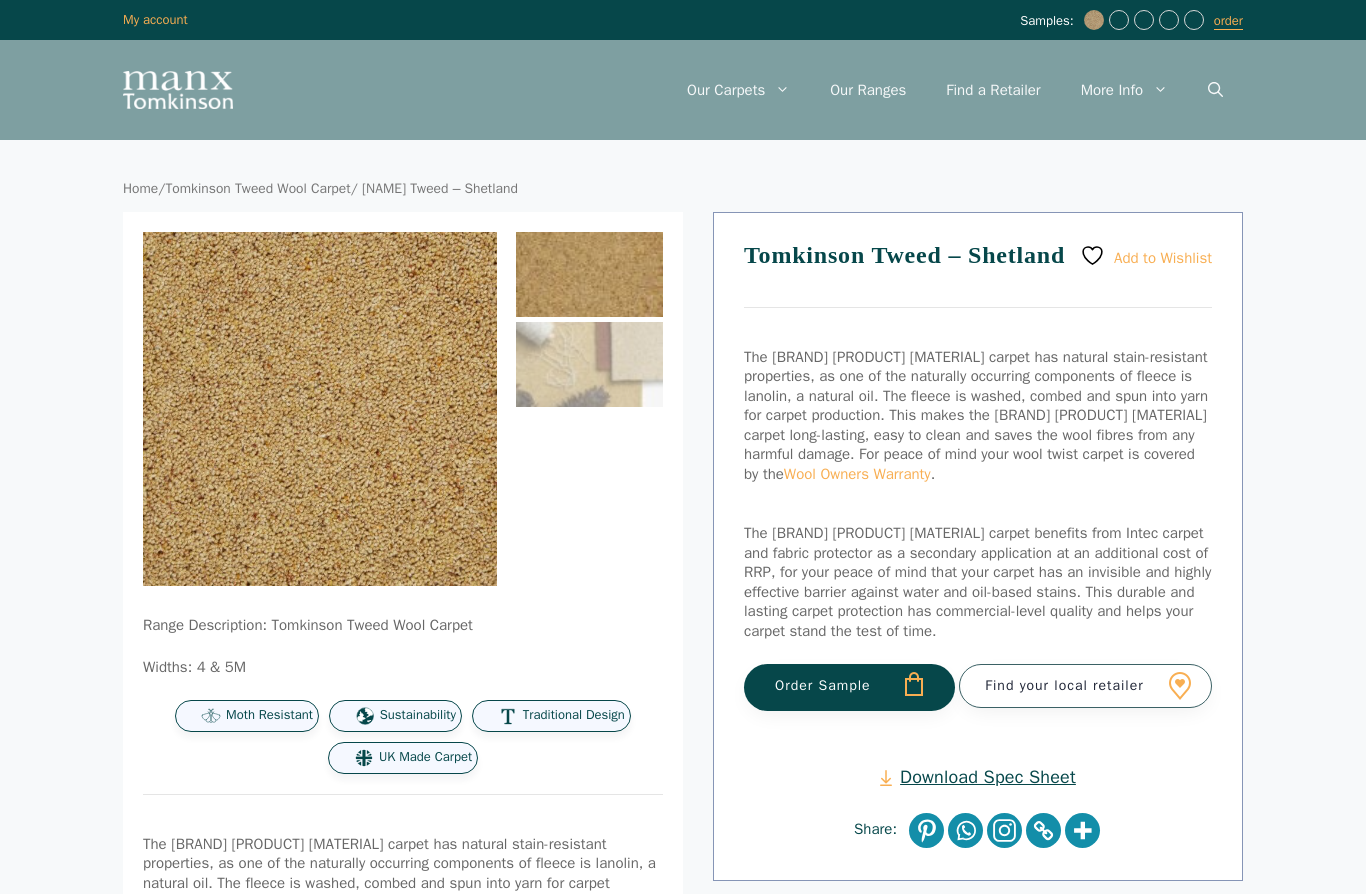 click on "Order Sample" at bounding box center (849, 687) 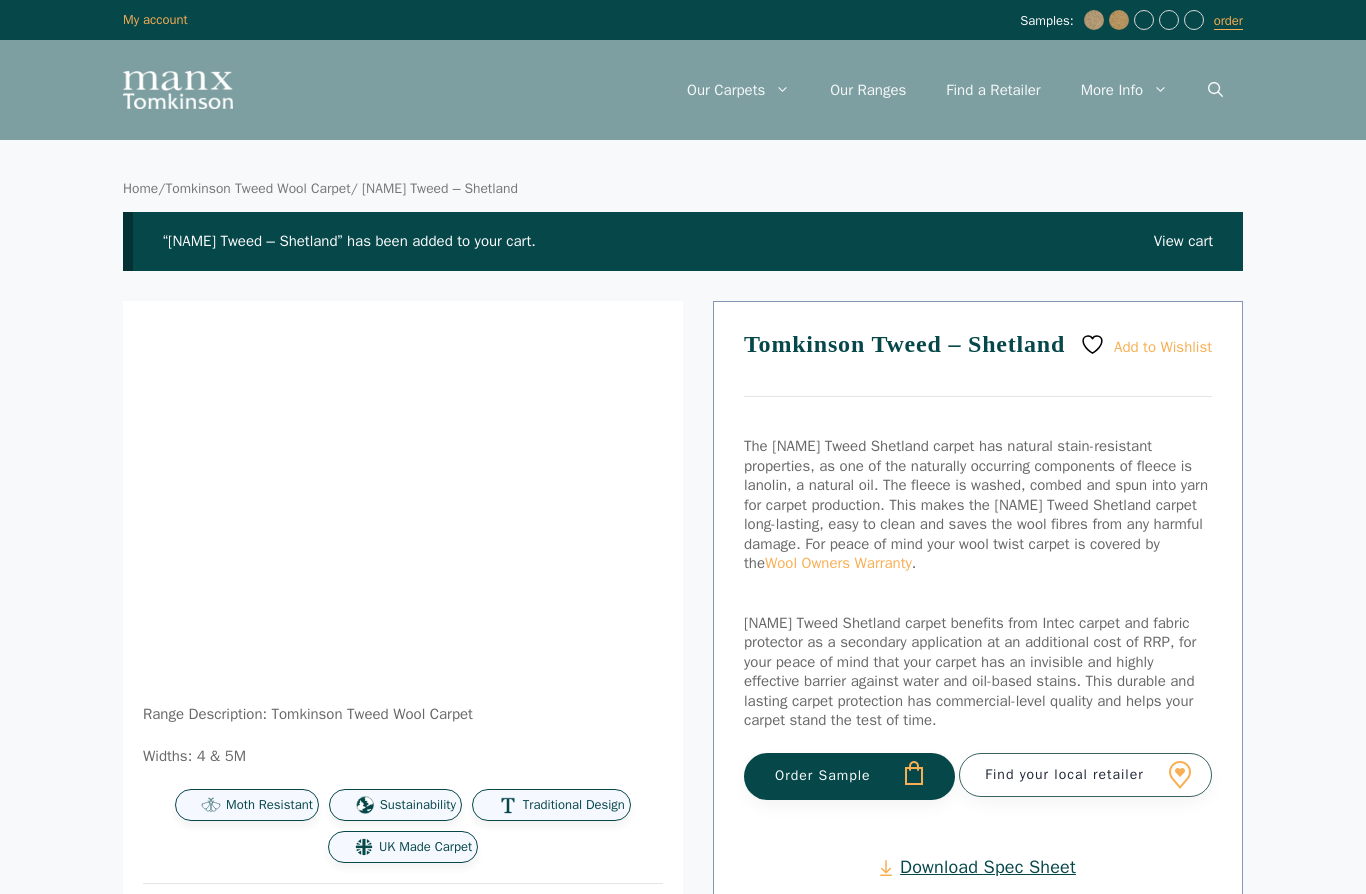 scroll, scrollTop: 0, scrollLeft: 0, axis: both 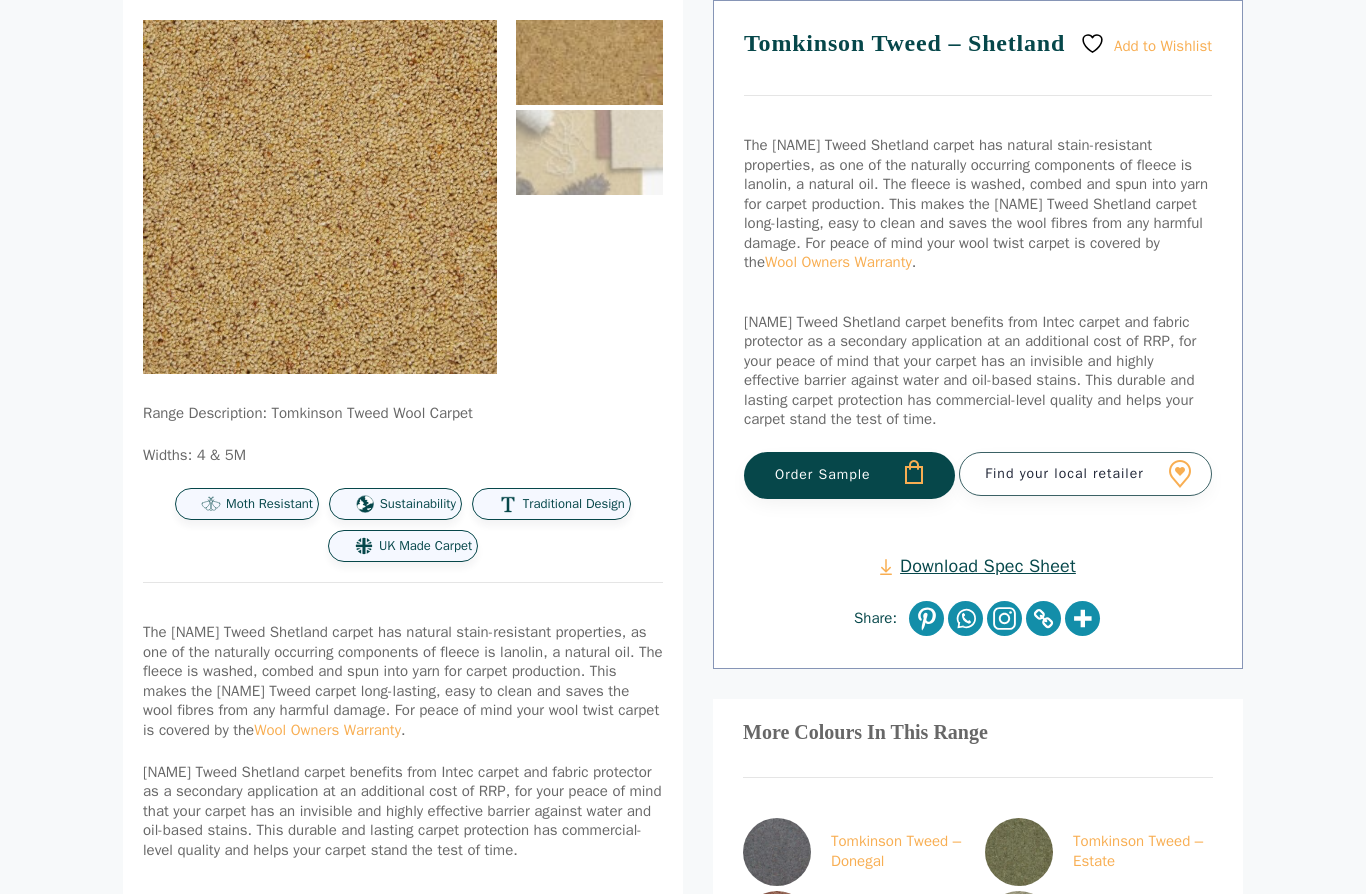 click on "Order Sample" at bounding box center [849, 475] 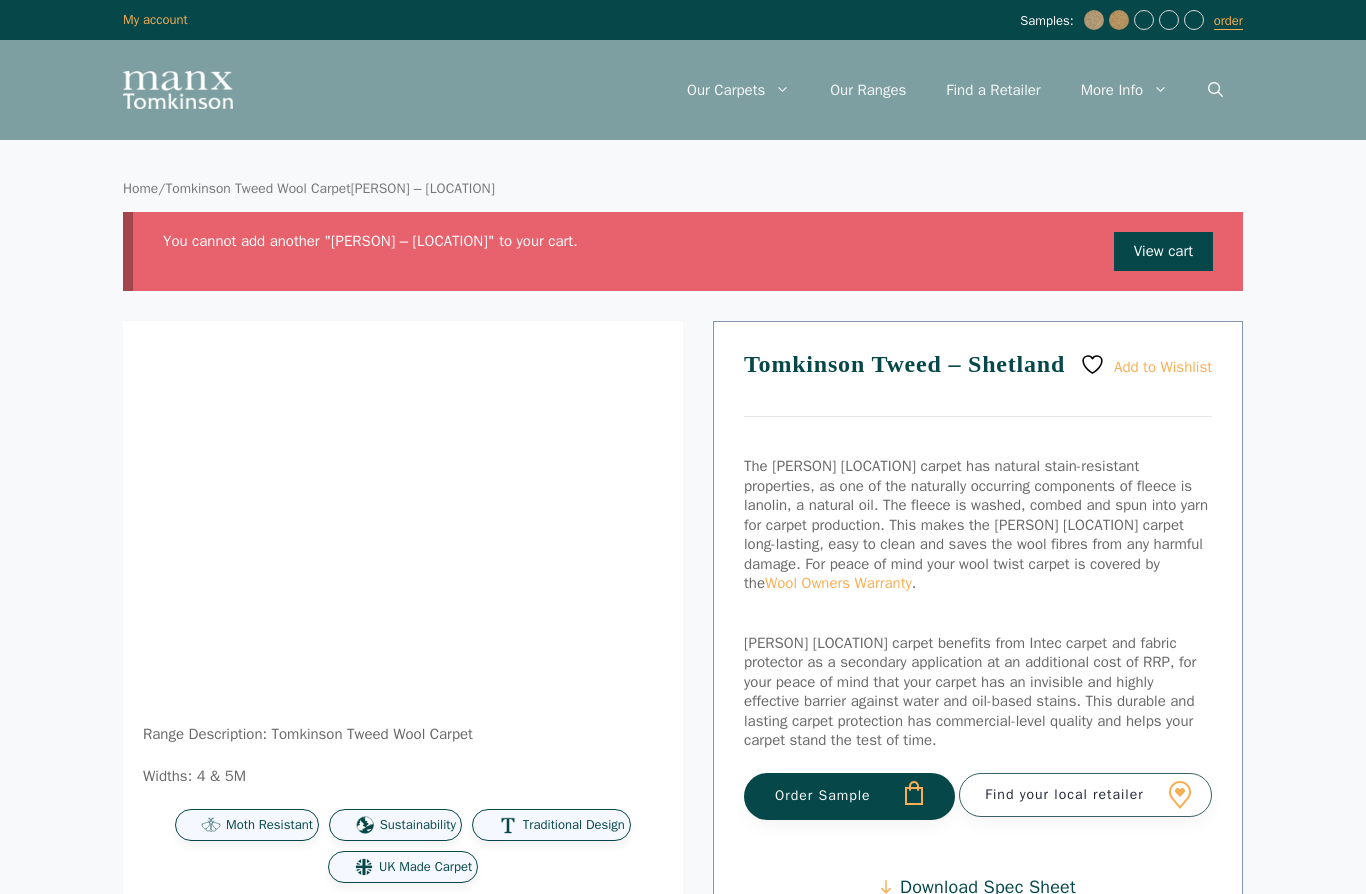 scroll, scrollTop: 0, scrollLeft: 0, axis: both 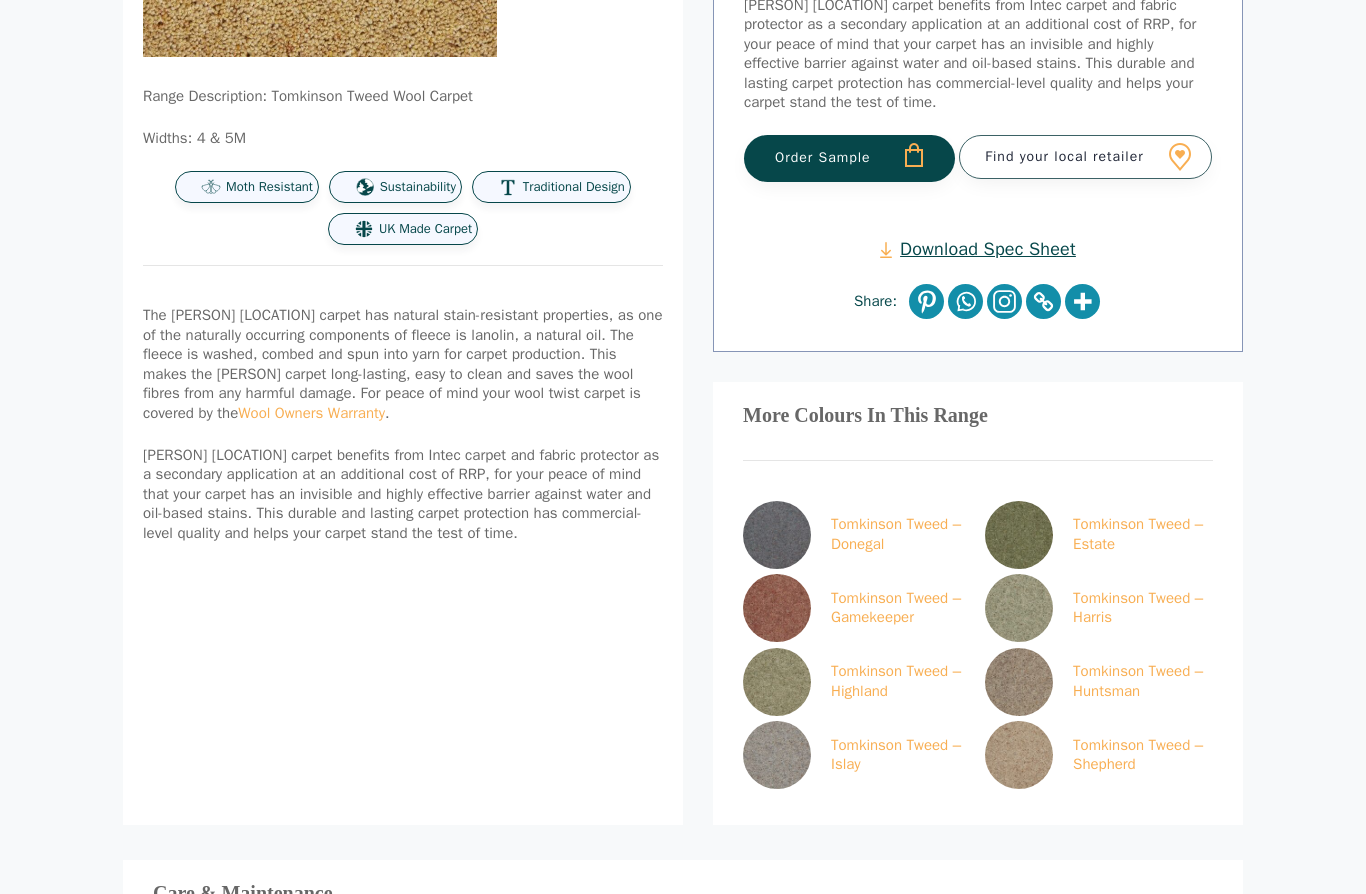 click at bounding box center [777, 609] 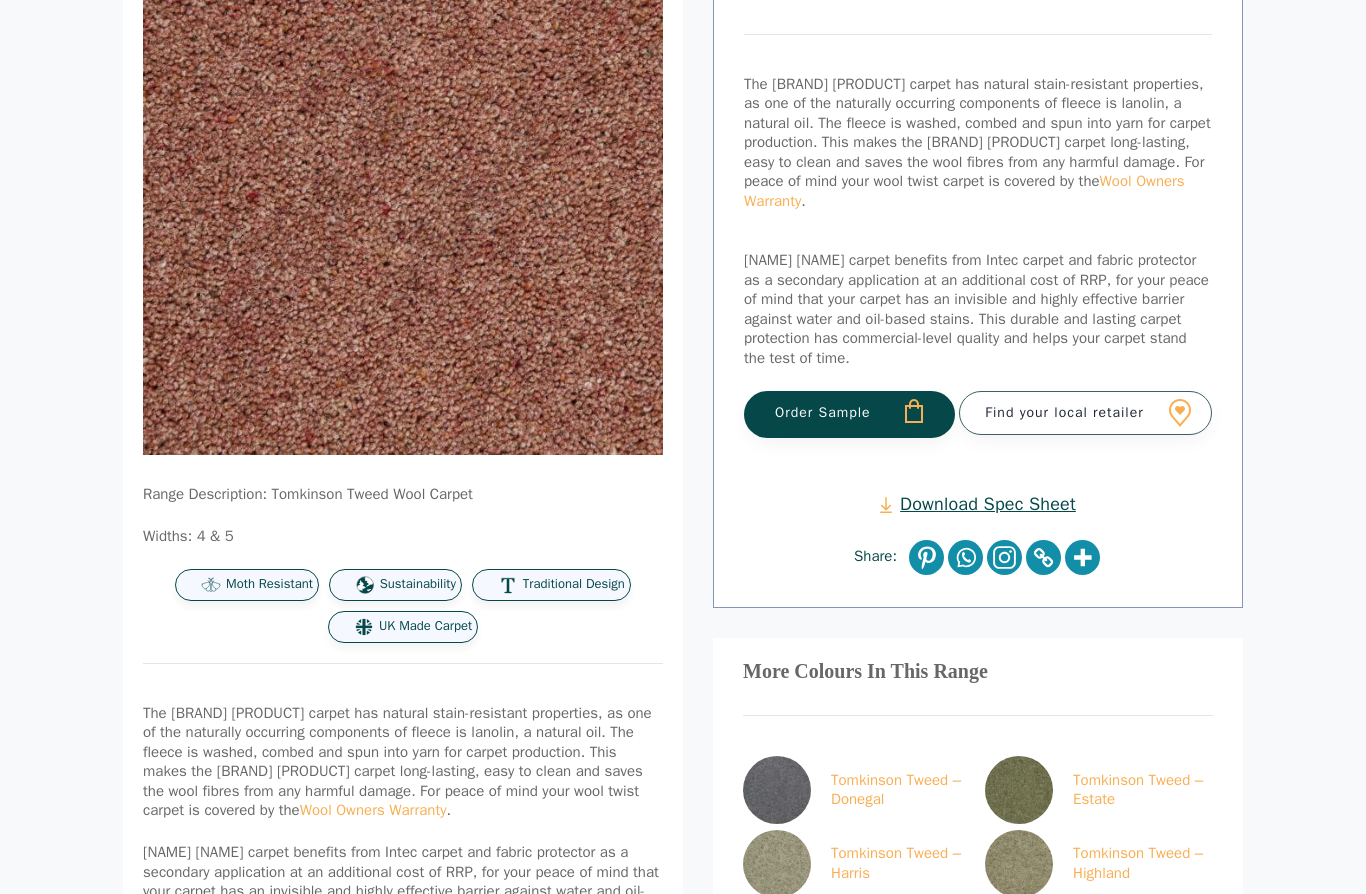scroll, scrollTop: 297, scrollLeft: 0, axis: vertical 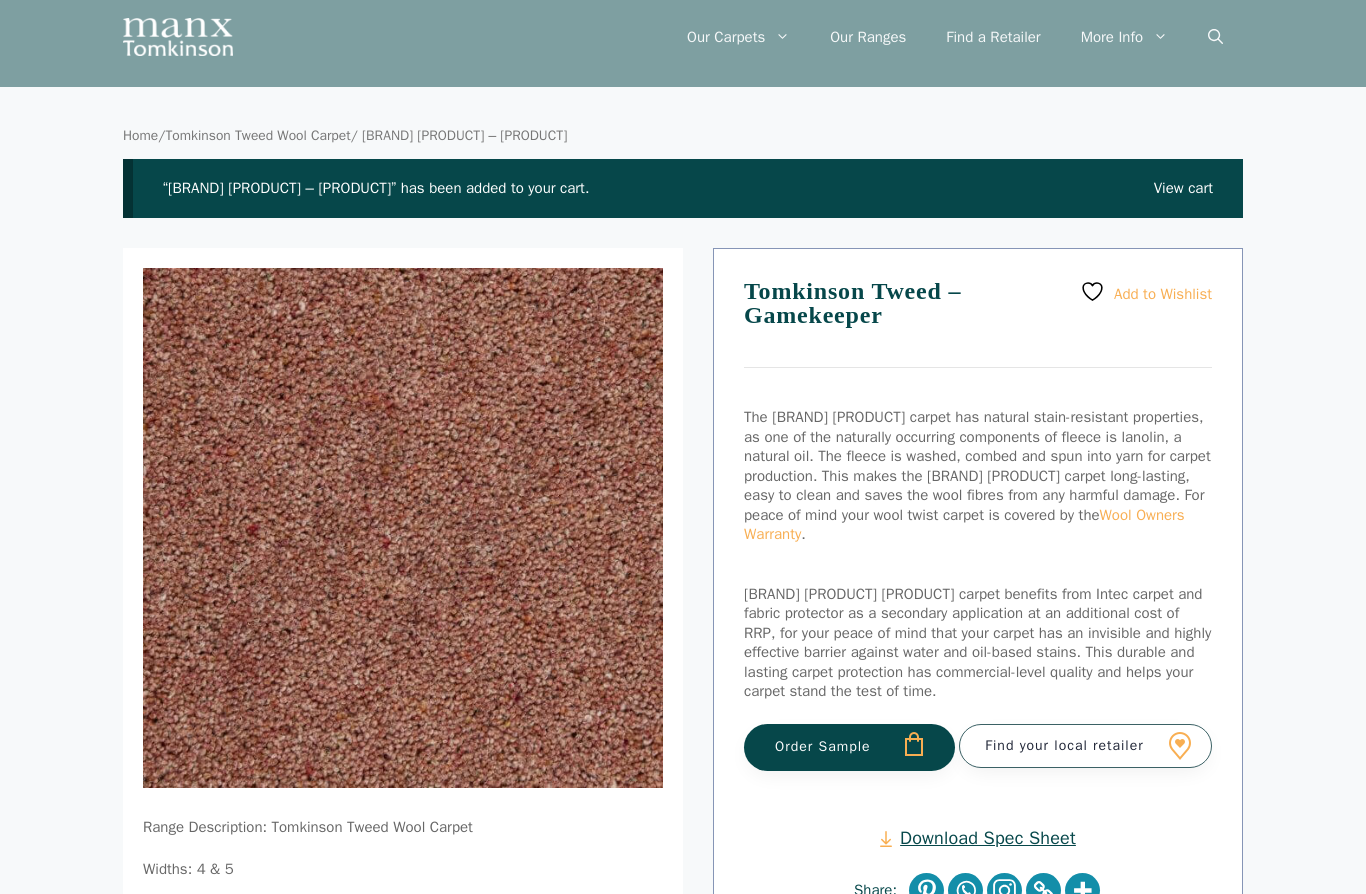 click on "Order Sample" at bounding box center [849, 747] 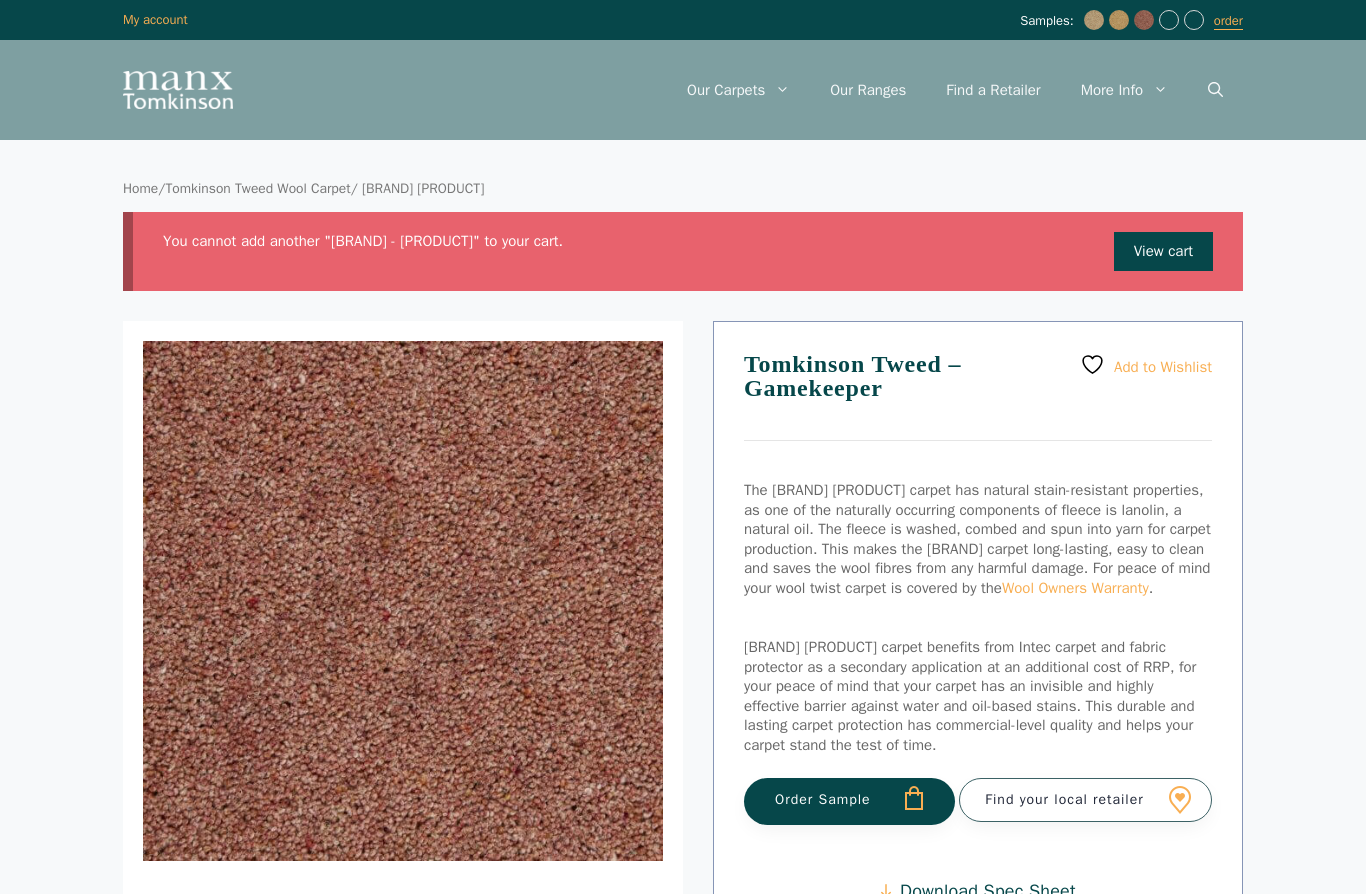 scroll, scrollTop: 0, scrollLeft: 0, axis: both 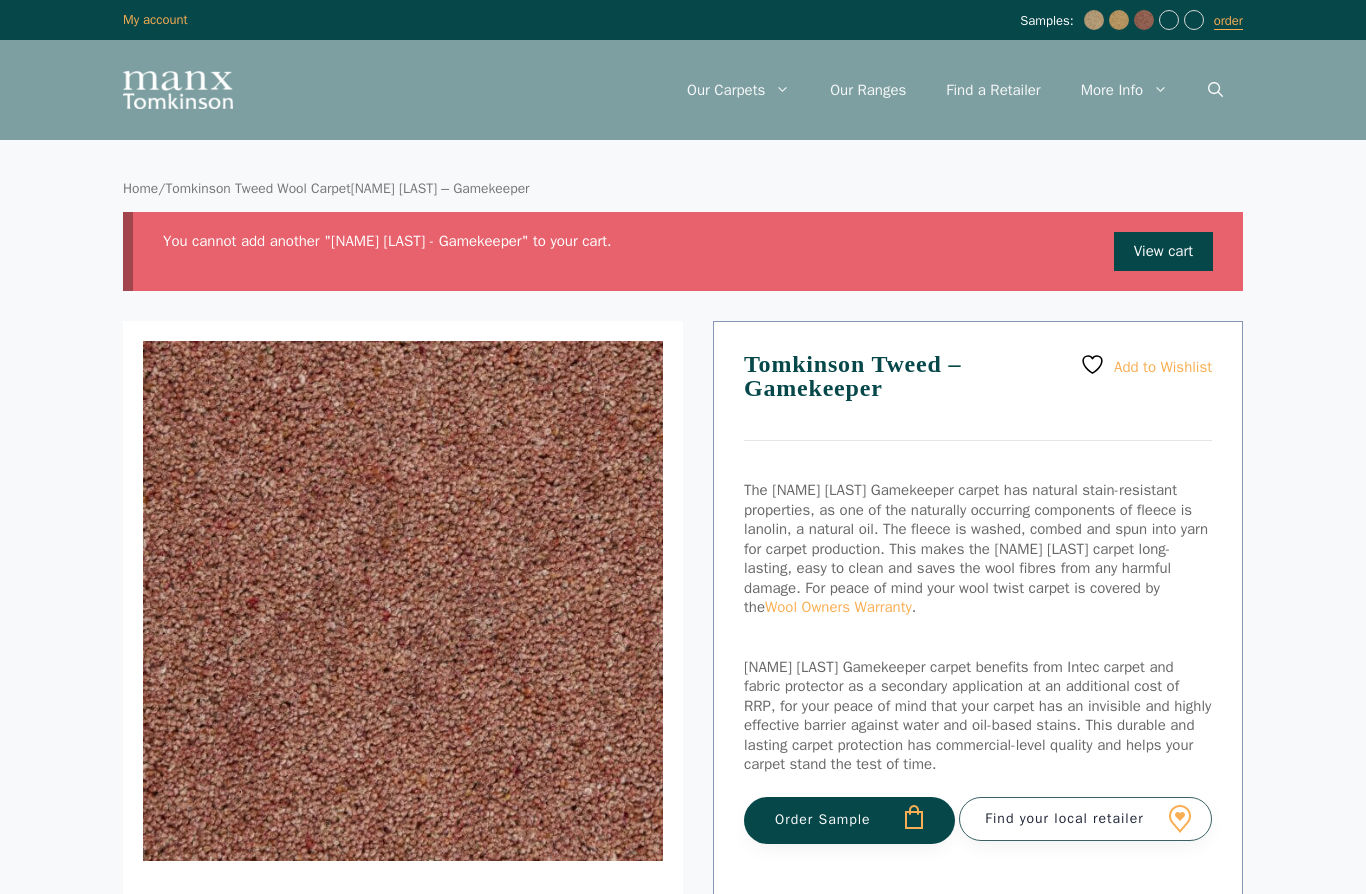 click on "View cart" at bounding box center [1163, 252] 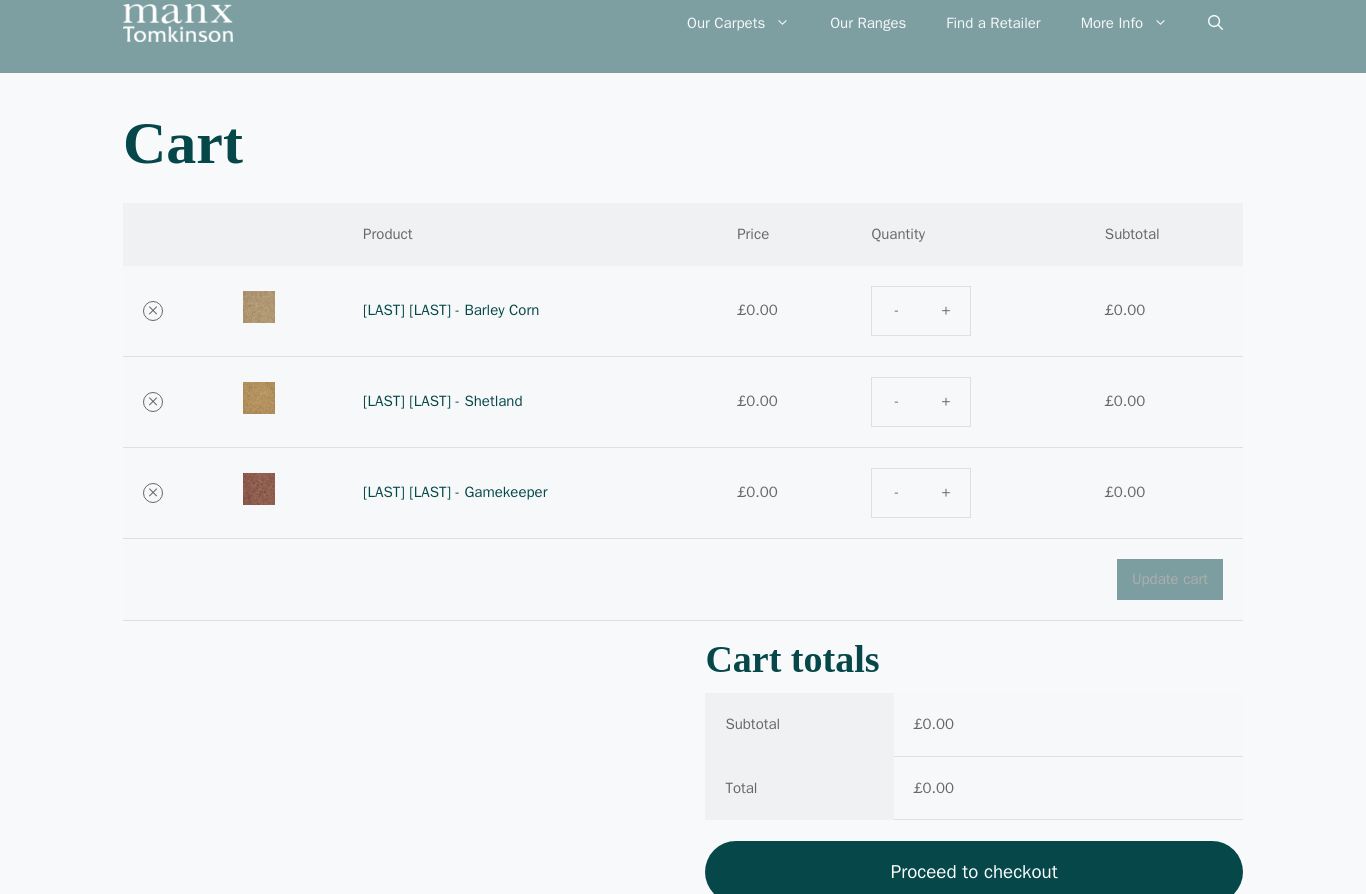 scroll, scrollTop: 81, scrollLeft: 0, axis: vertical 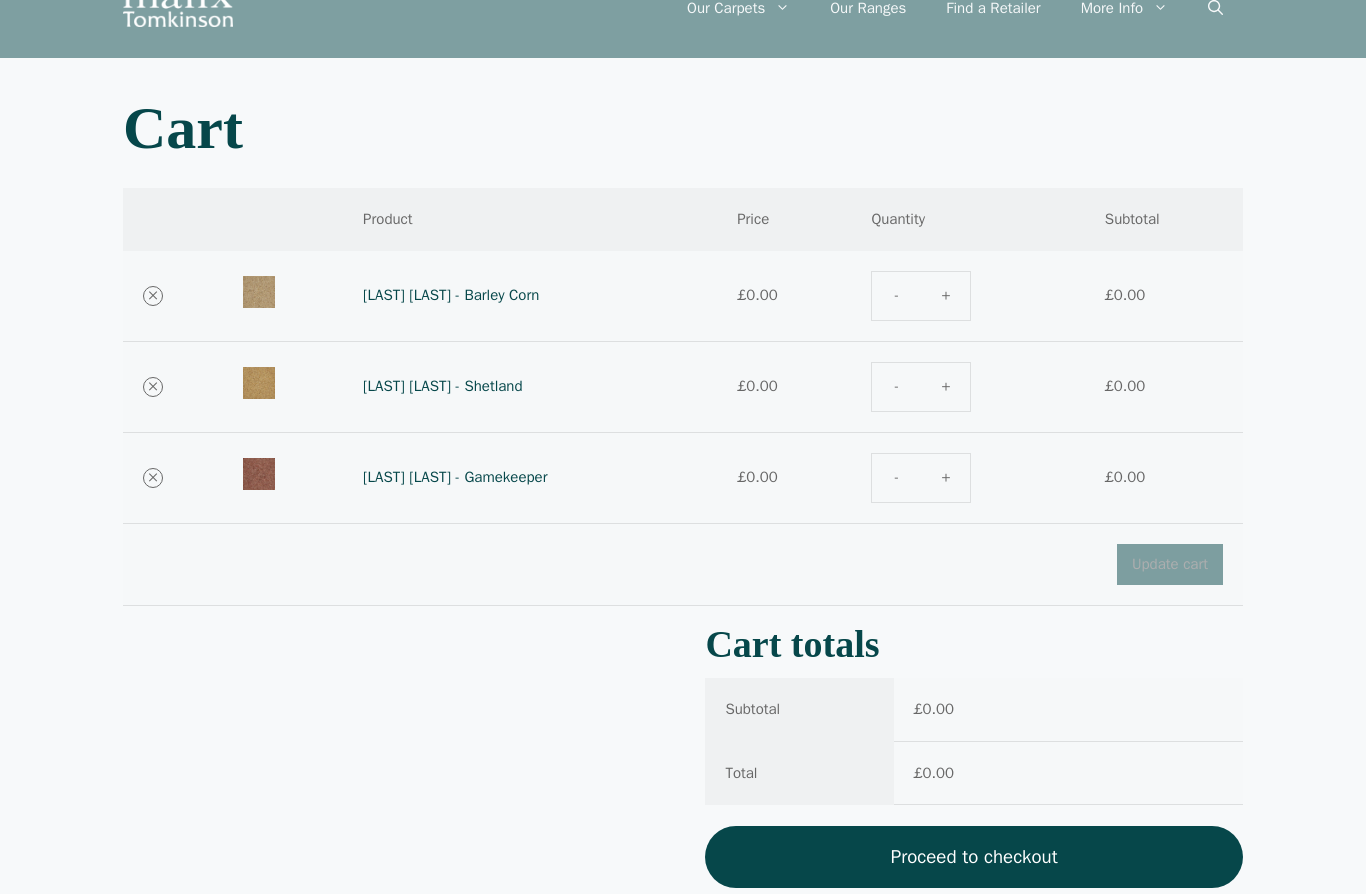 click on "Proceed to checkout" at bounding box center (974, 858) 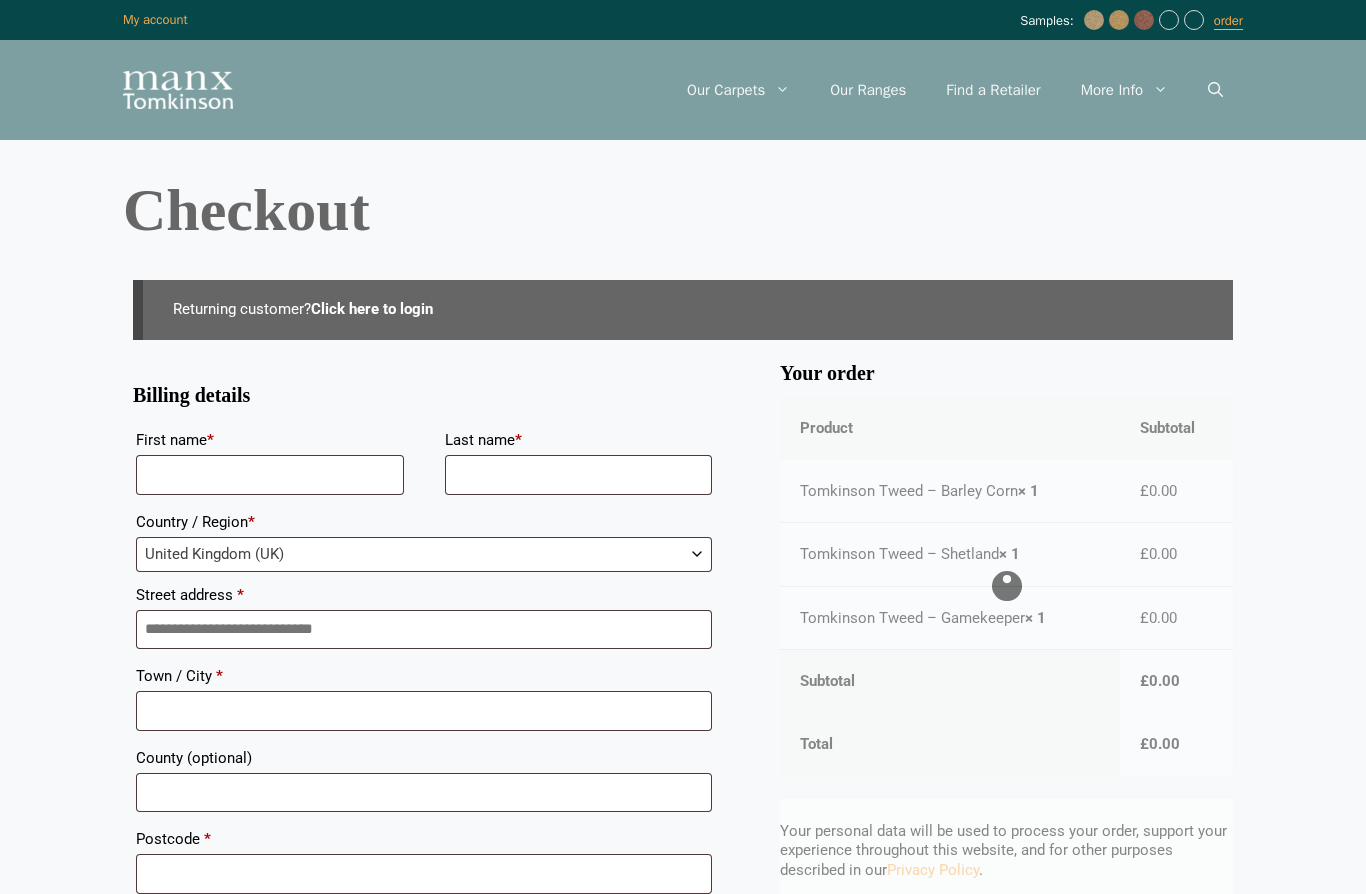 scroll, scrollTop: 0, scrollLeft: 0, axis: both 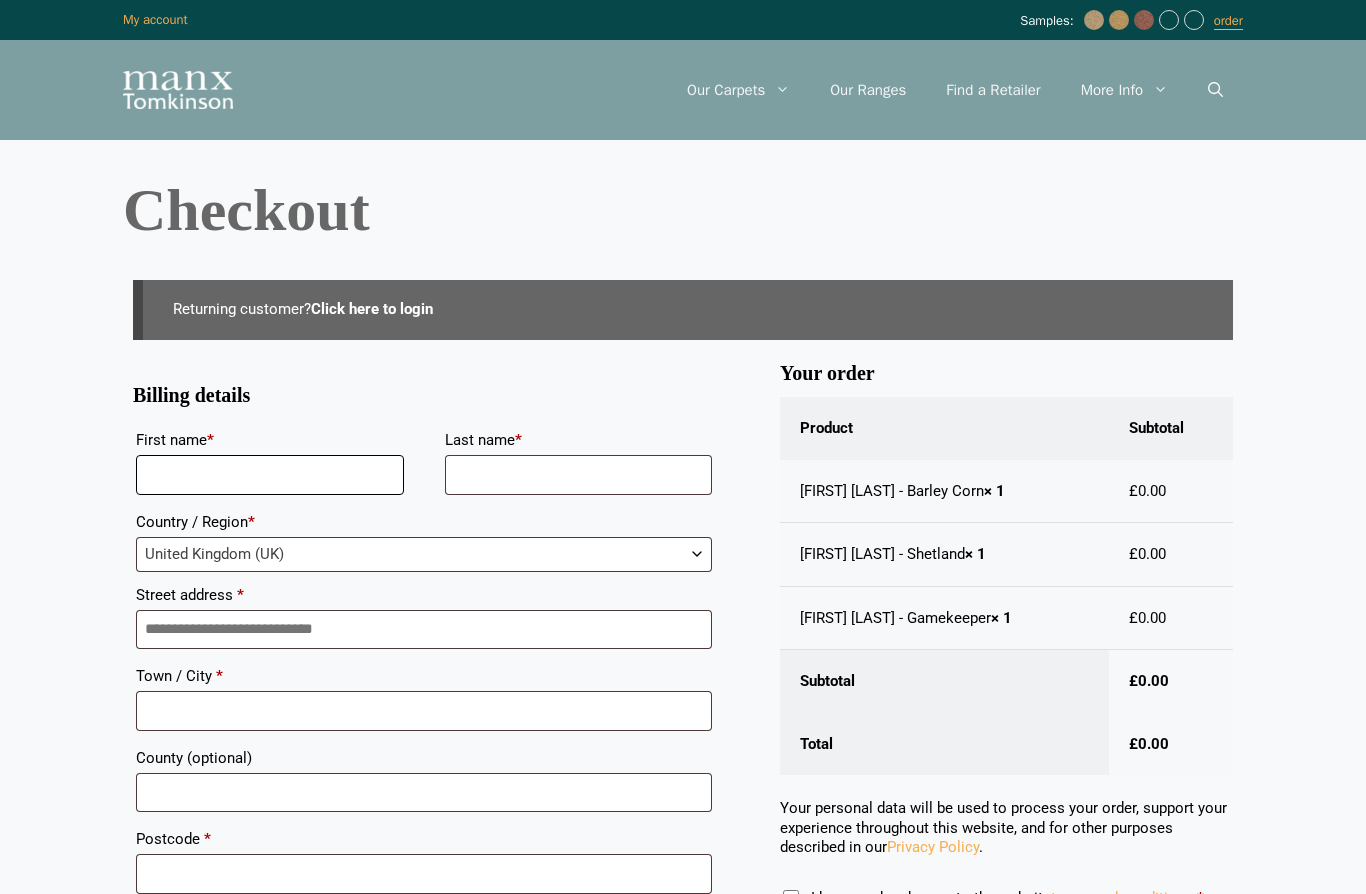 click on "First name  *" at bounding box center [270, 475] 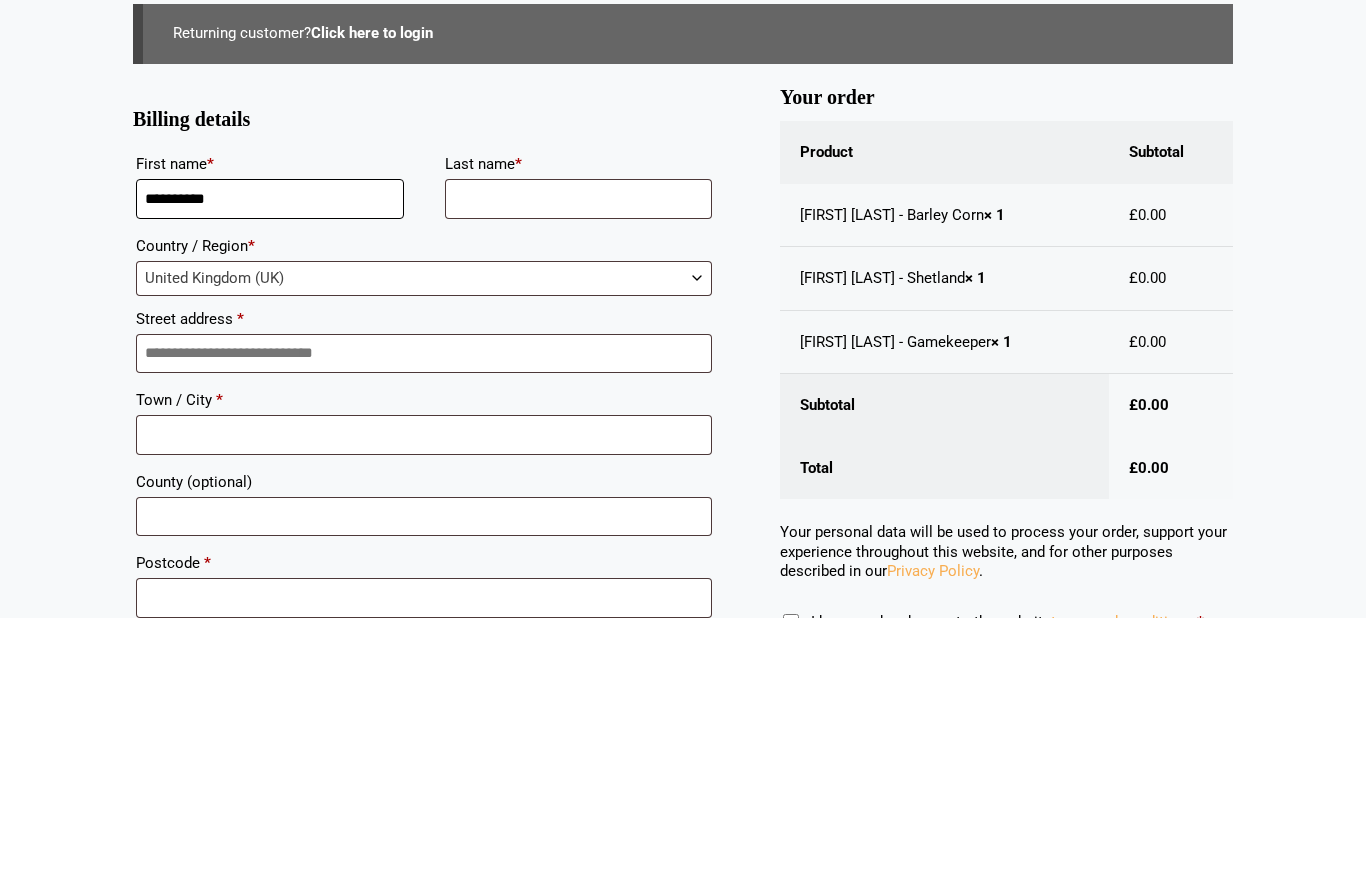 type on "**********" 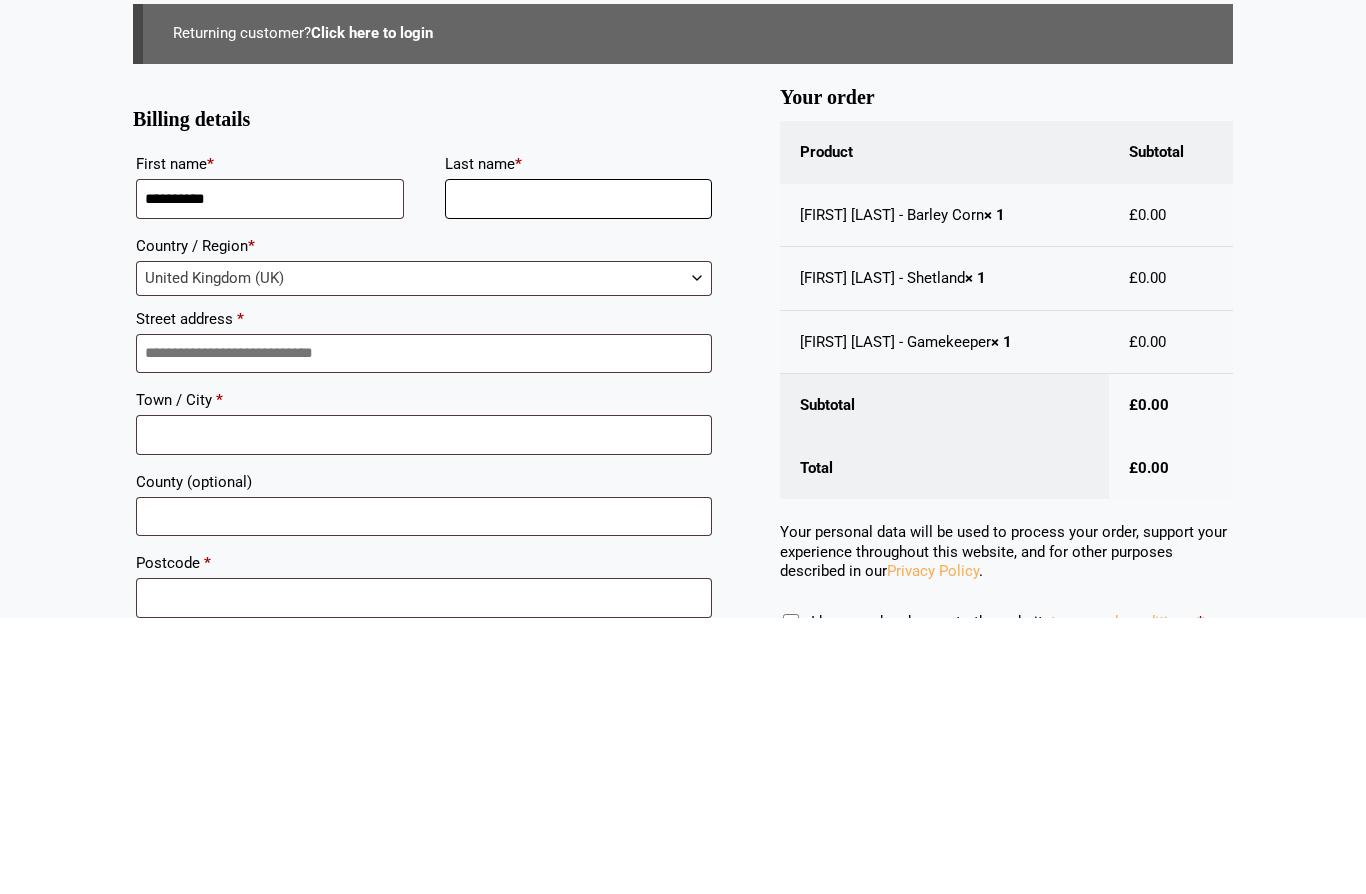 click on "Last name  *" at bounding box center [579, 475] 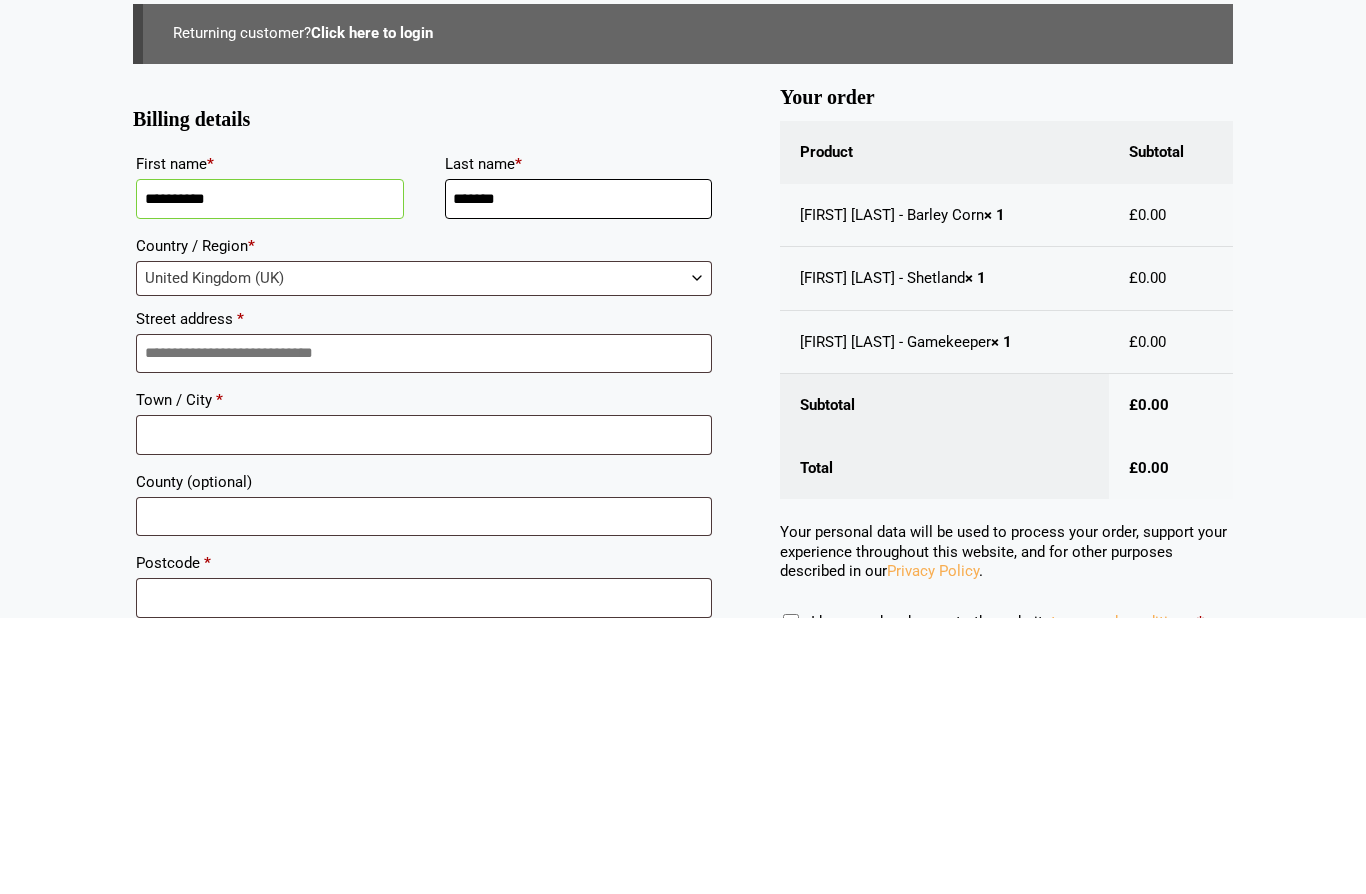 type on "*******" 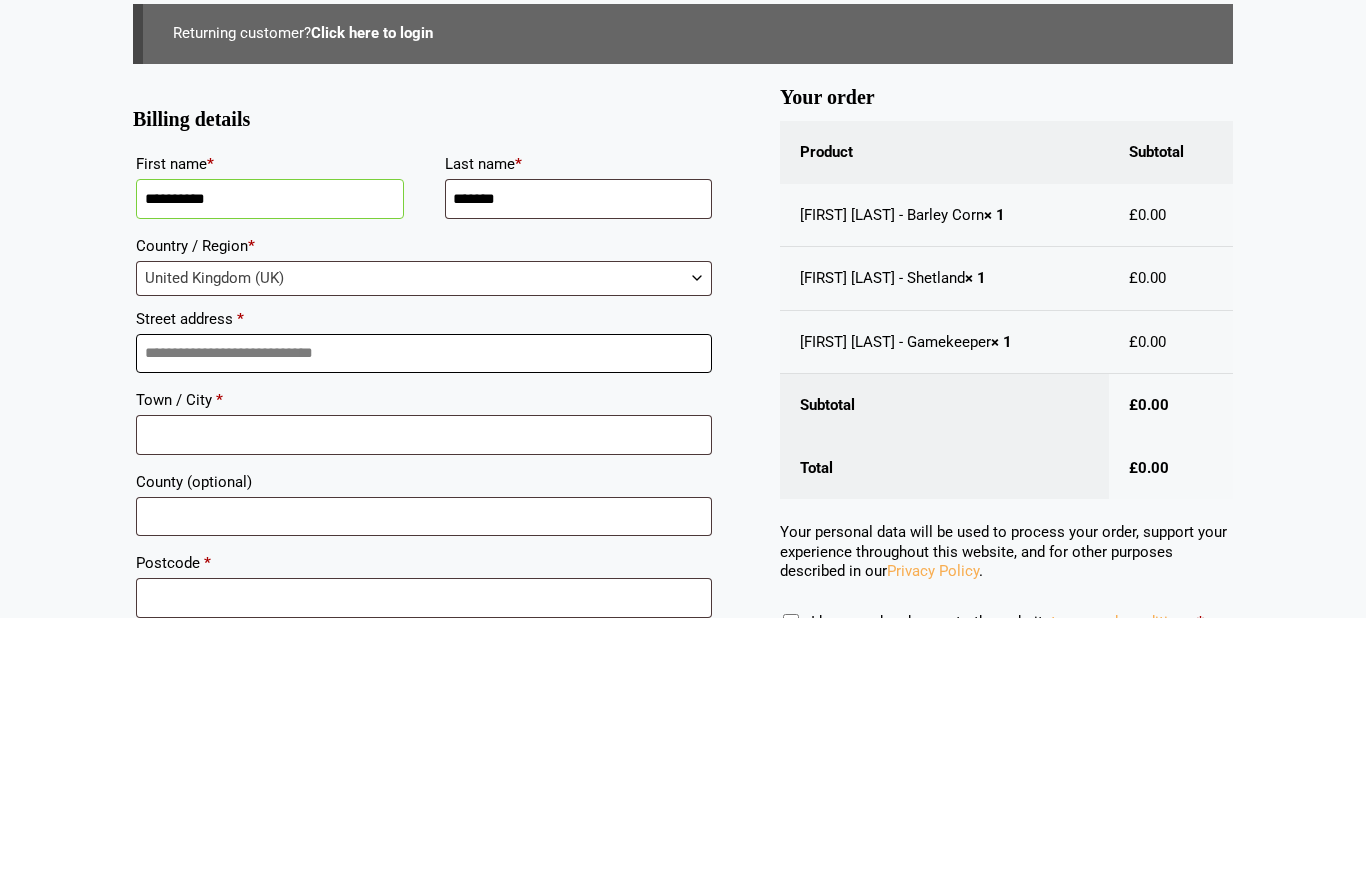 click on "Street address   *" at bounding box center (424, 630) 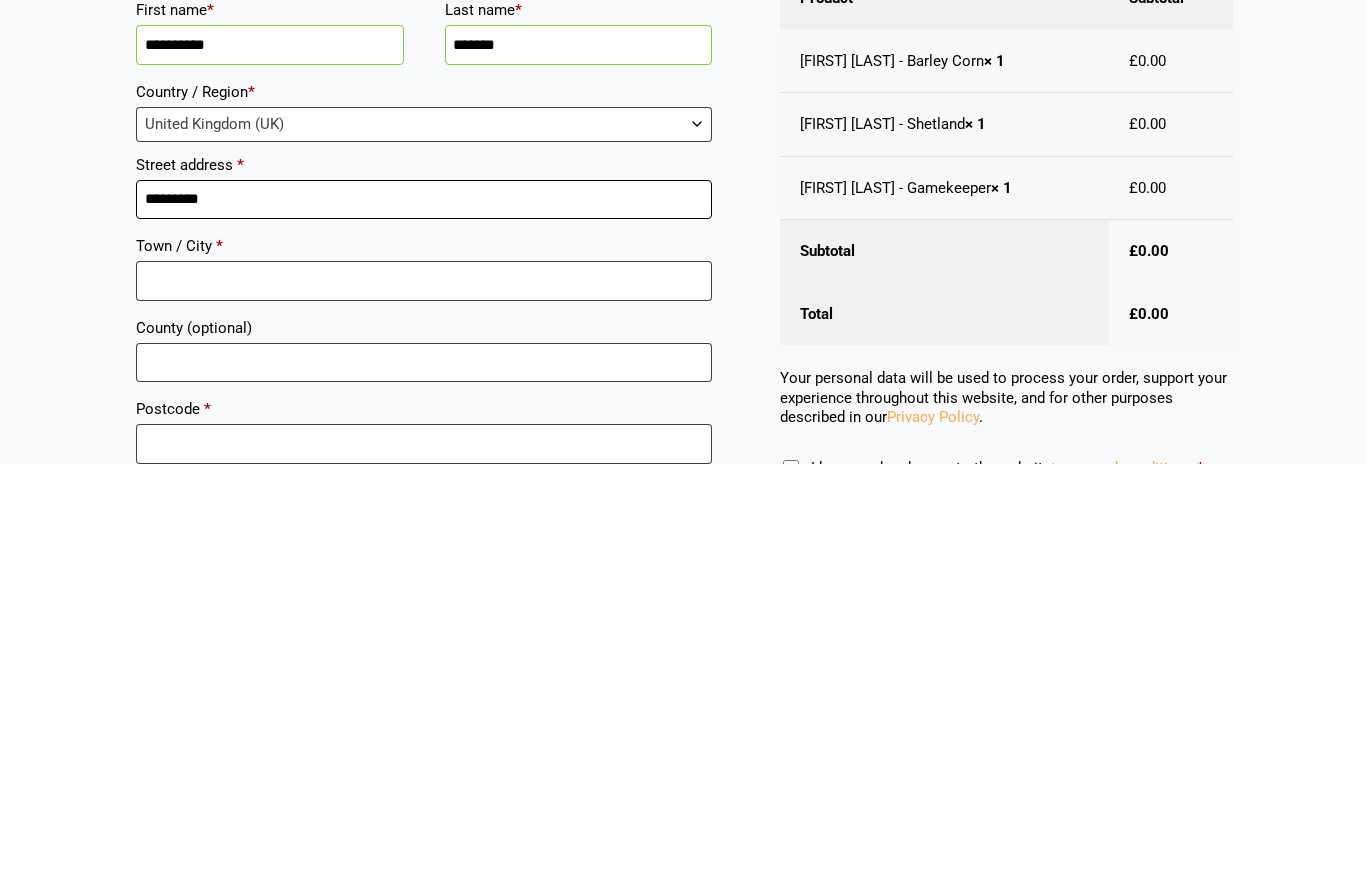 type on "*********" 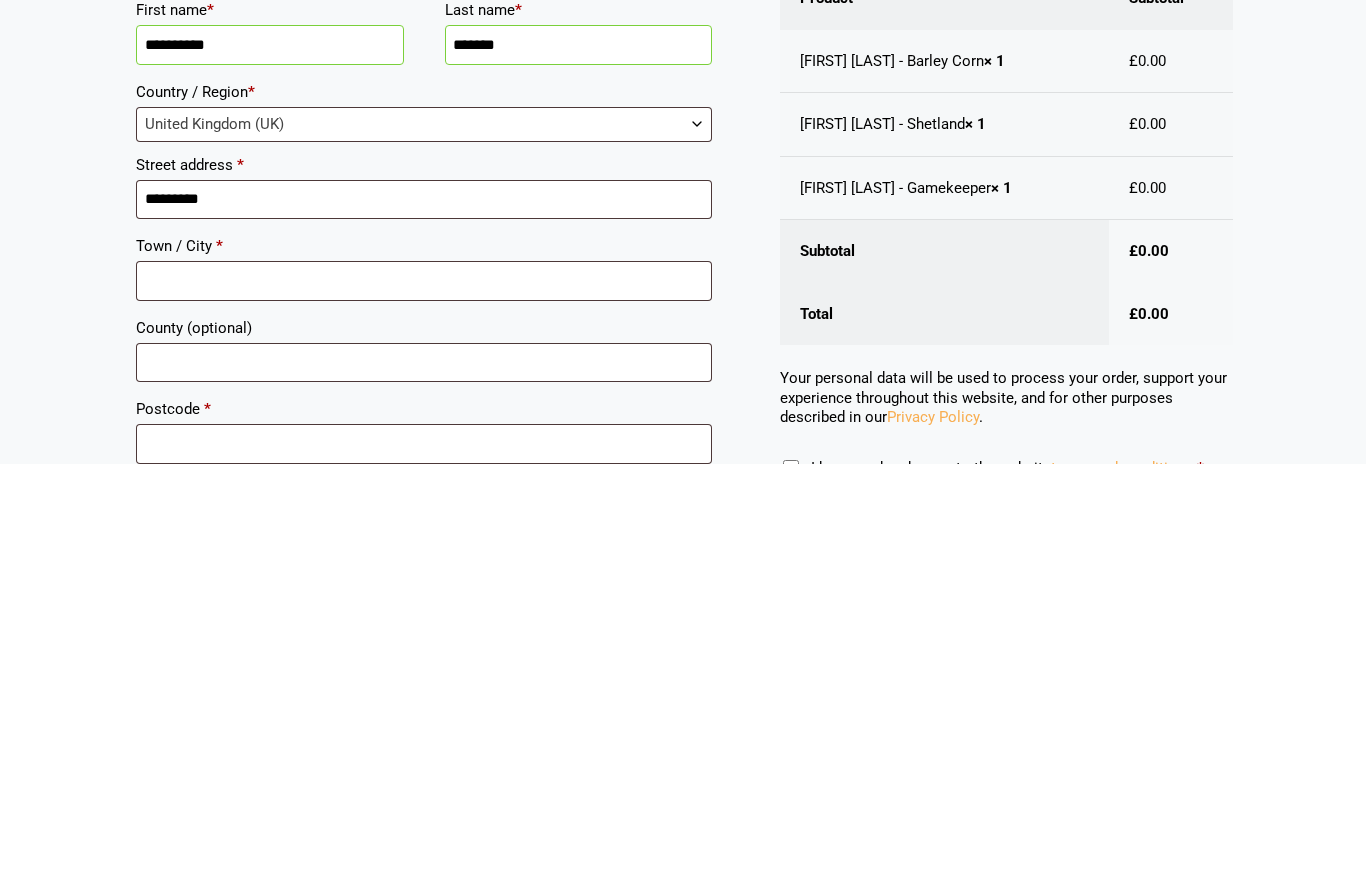 click on "County   (optional)" at bounding box center (424, 758) 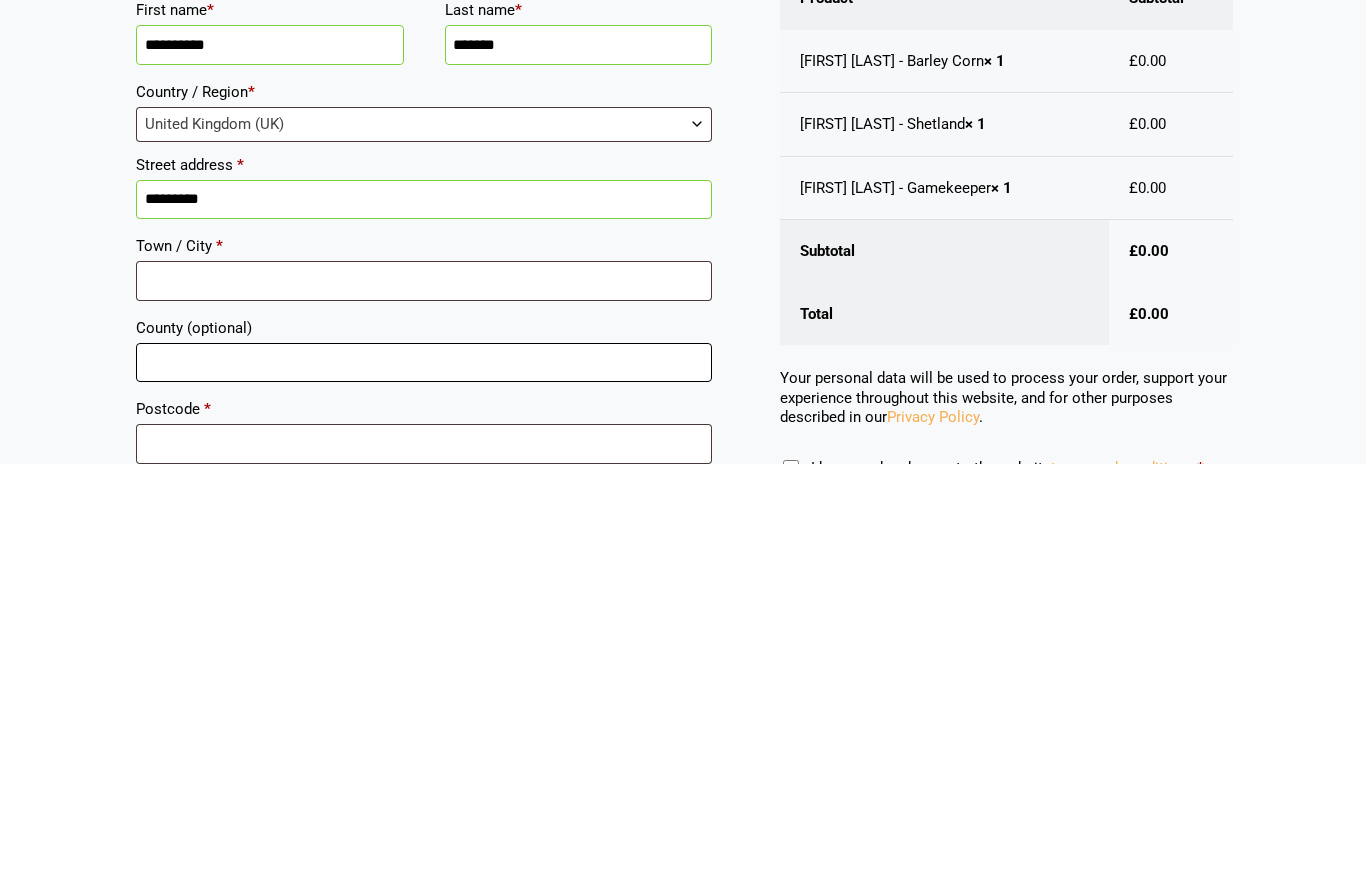 scroll, scrollTop: 95, scrollLeft: 0, axis: vertical 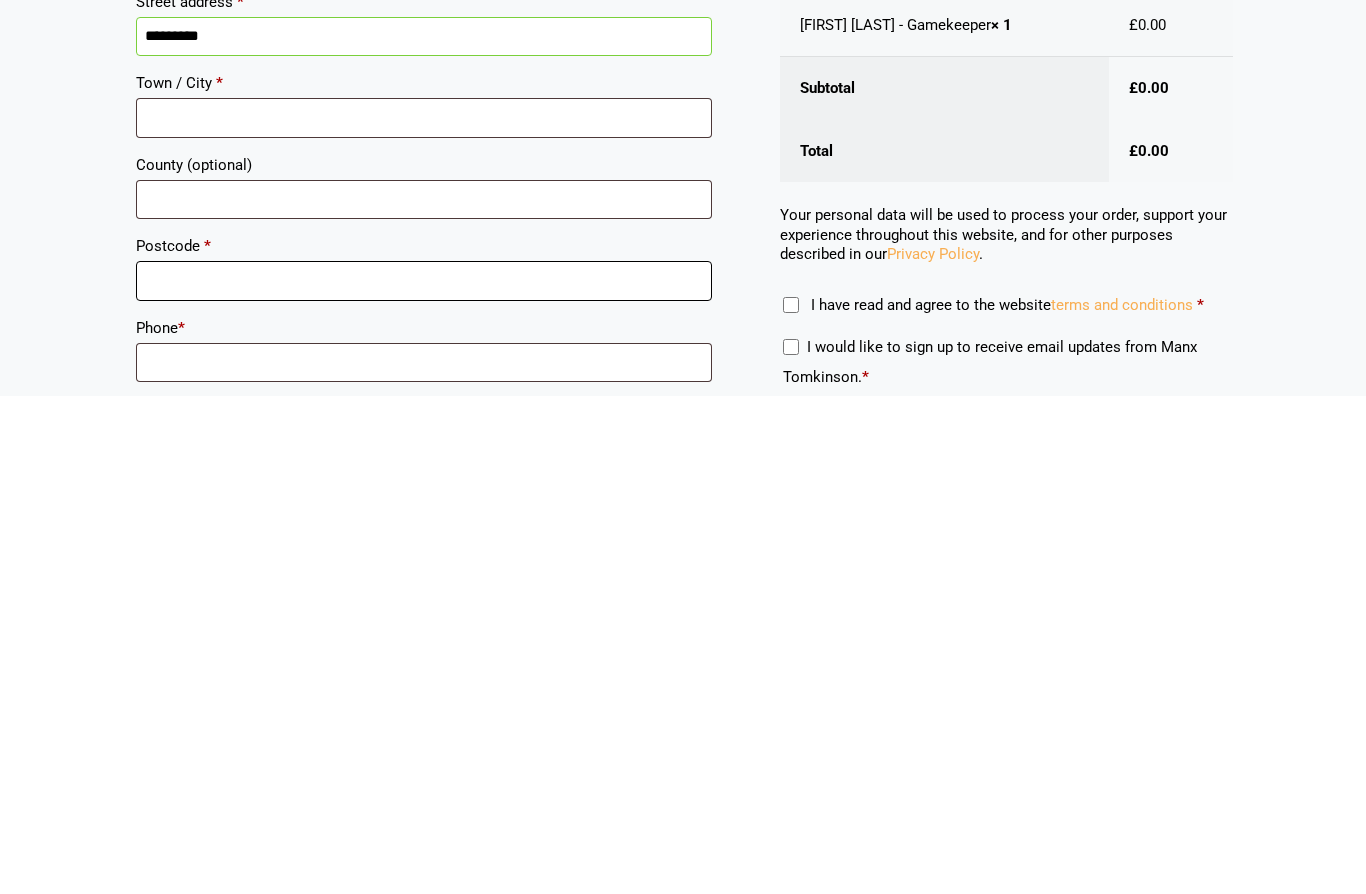 click on "Postcode   *" at bounding box center [424, 779] 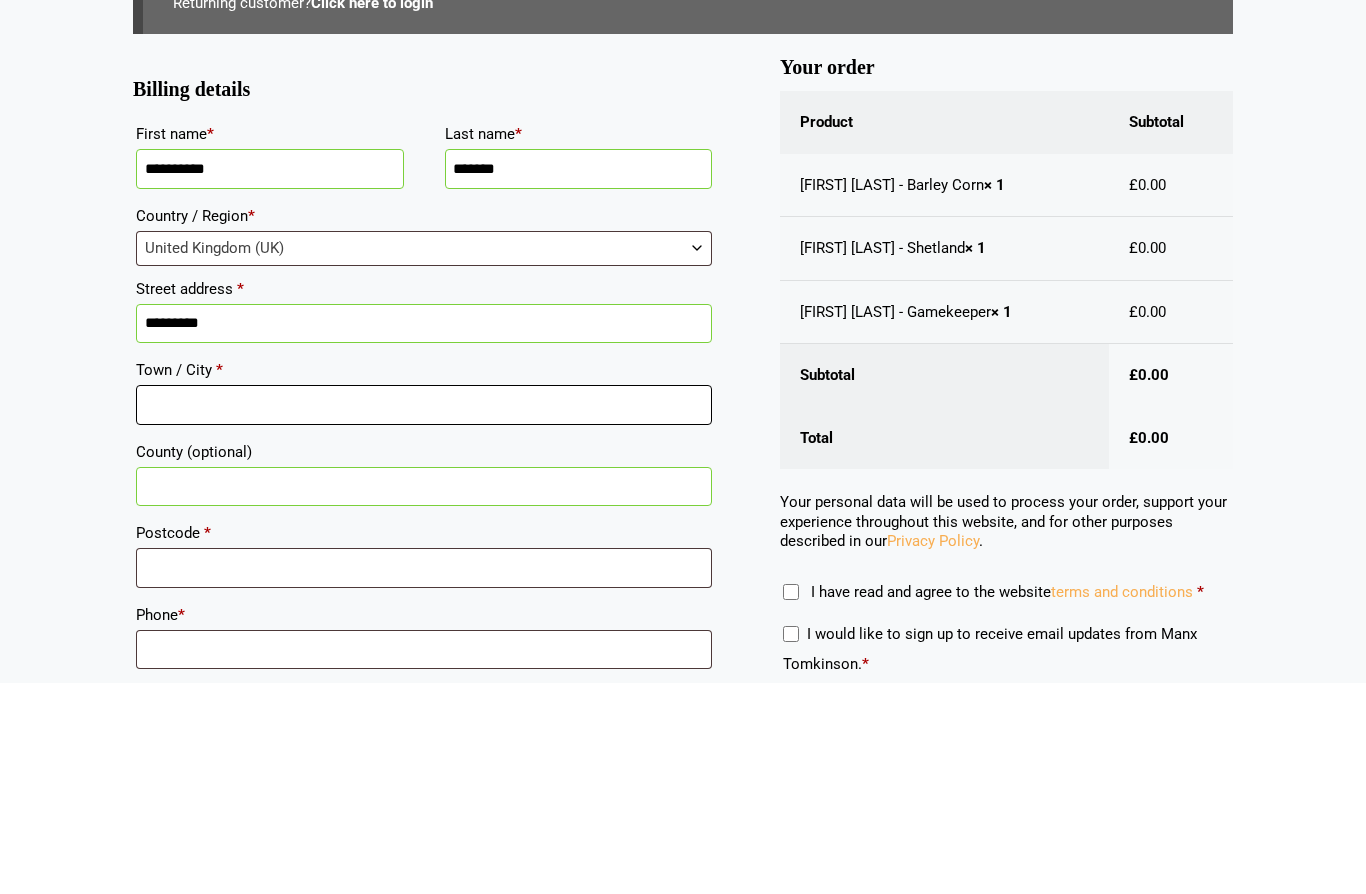 click on "Town / City   *" at bounding box center [424, 616] 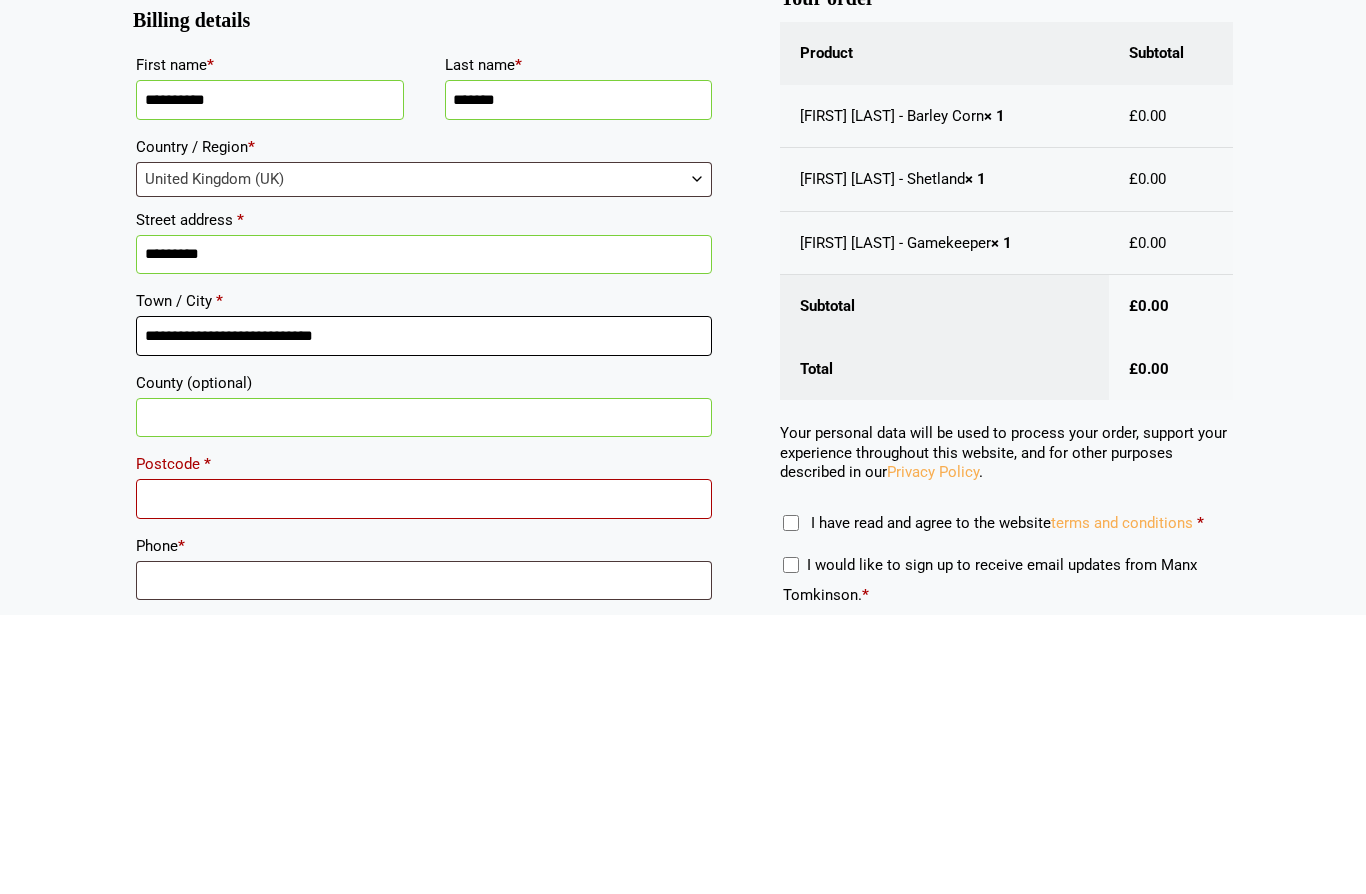 type on "**********" 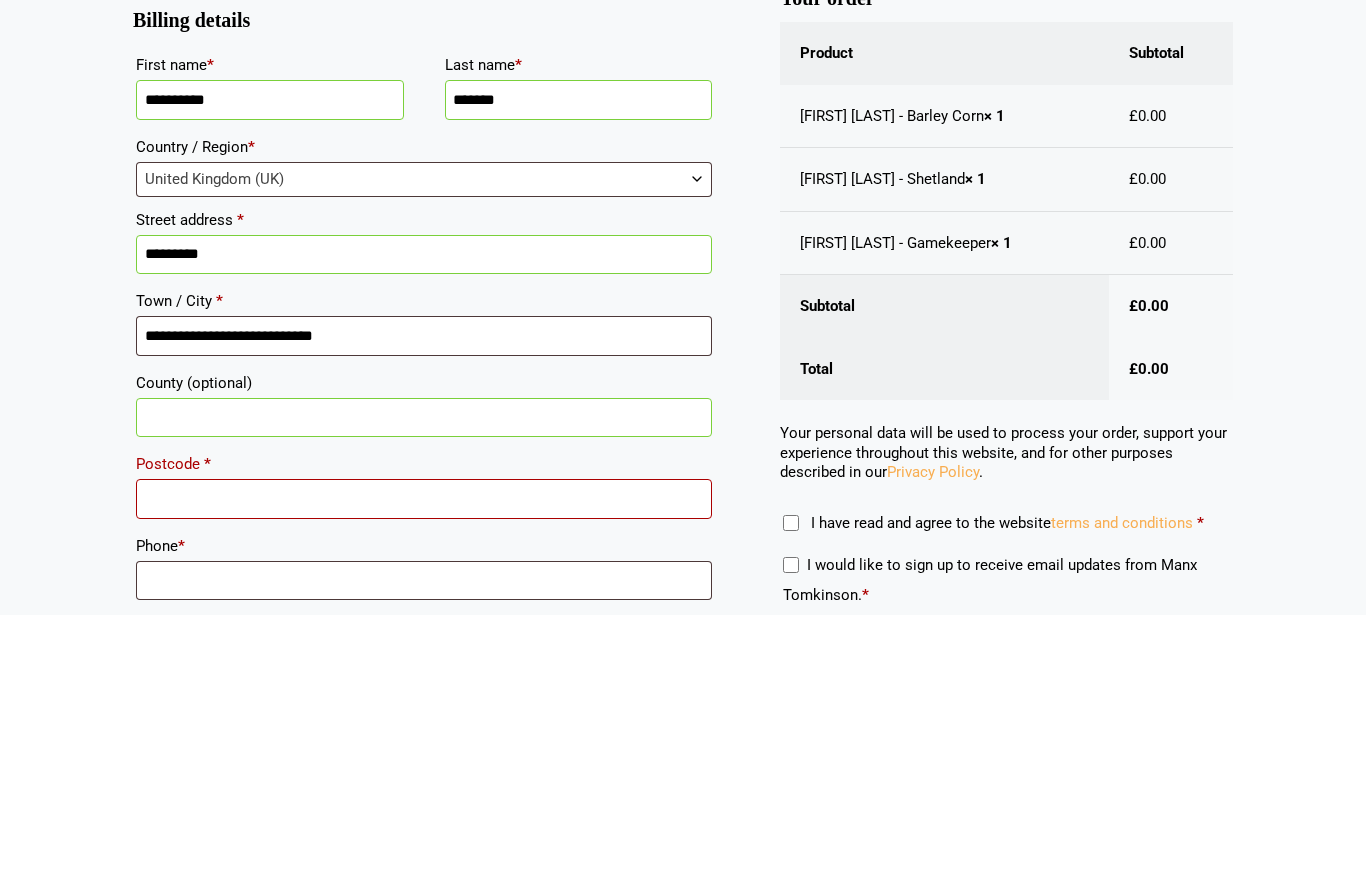 click on "County   (optional)" at bounding box center (424, 698) 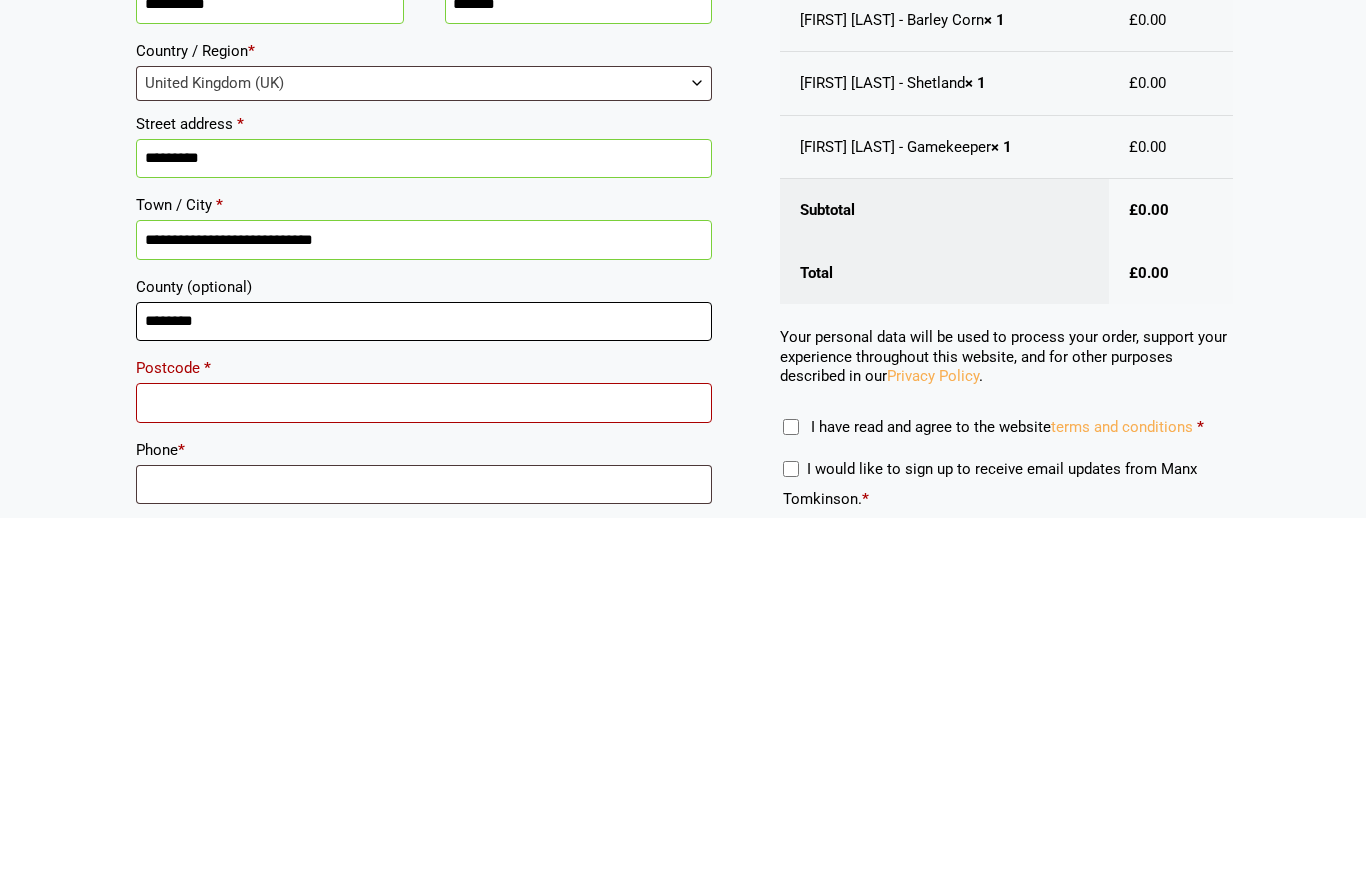 type on "********" 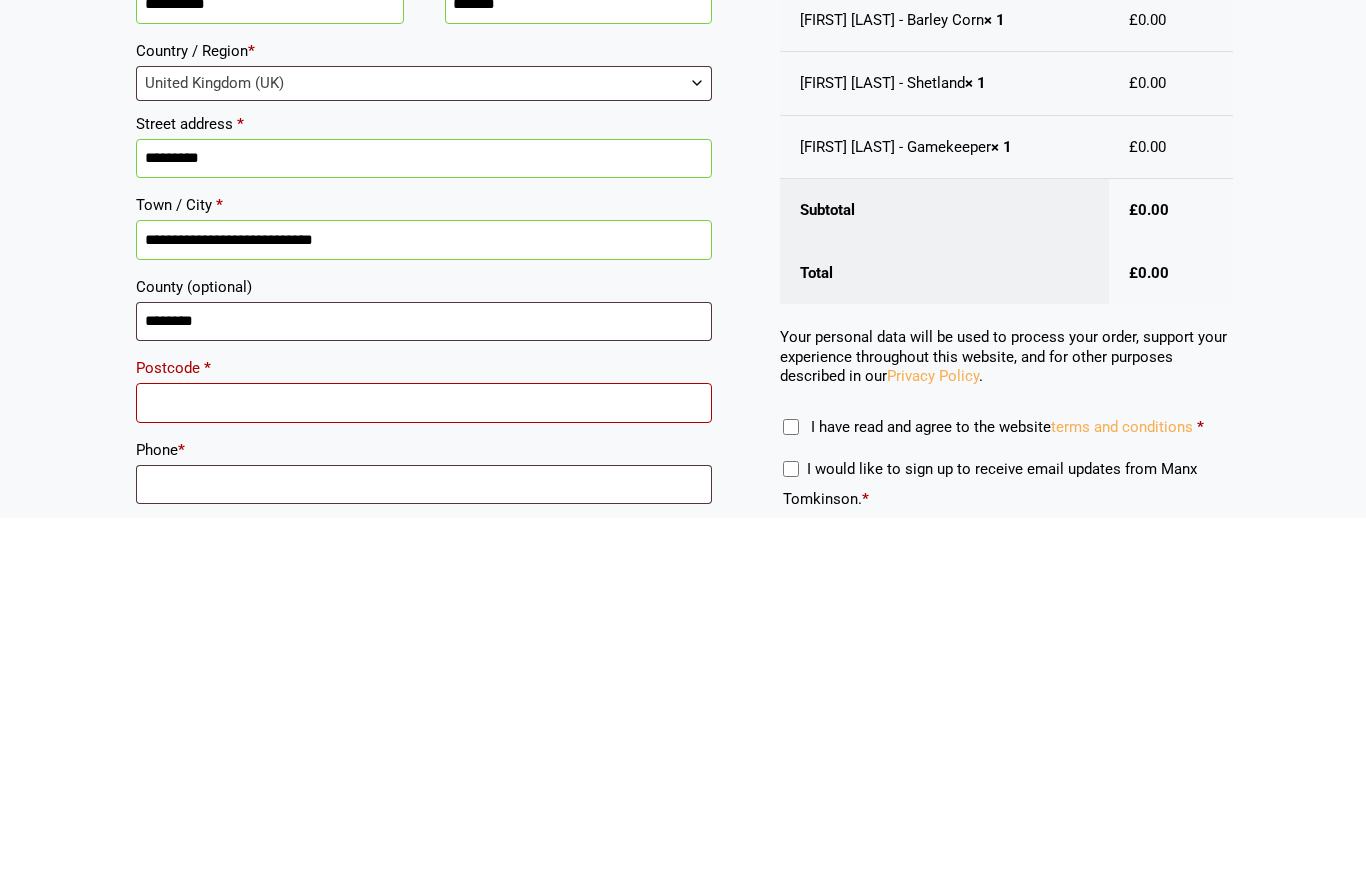 click on "Postcode   *" at bounding box center (424, 779) 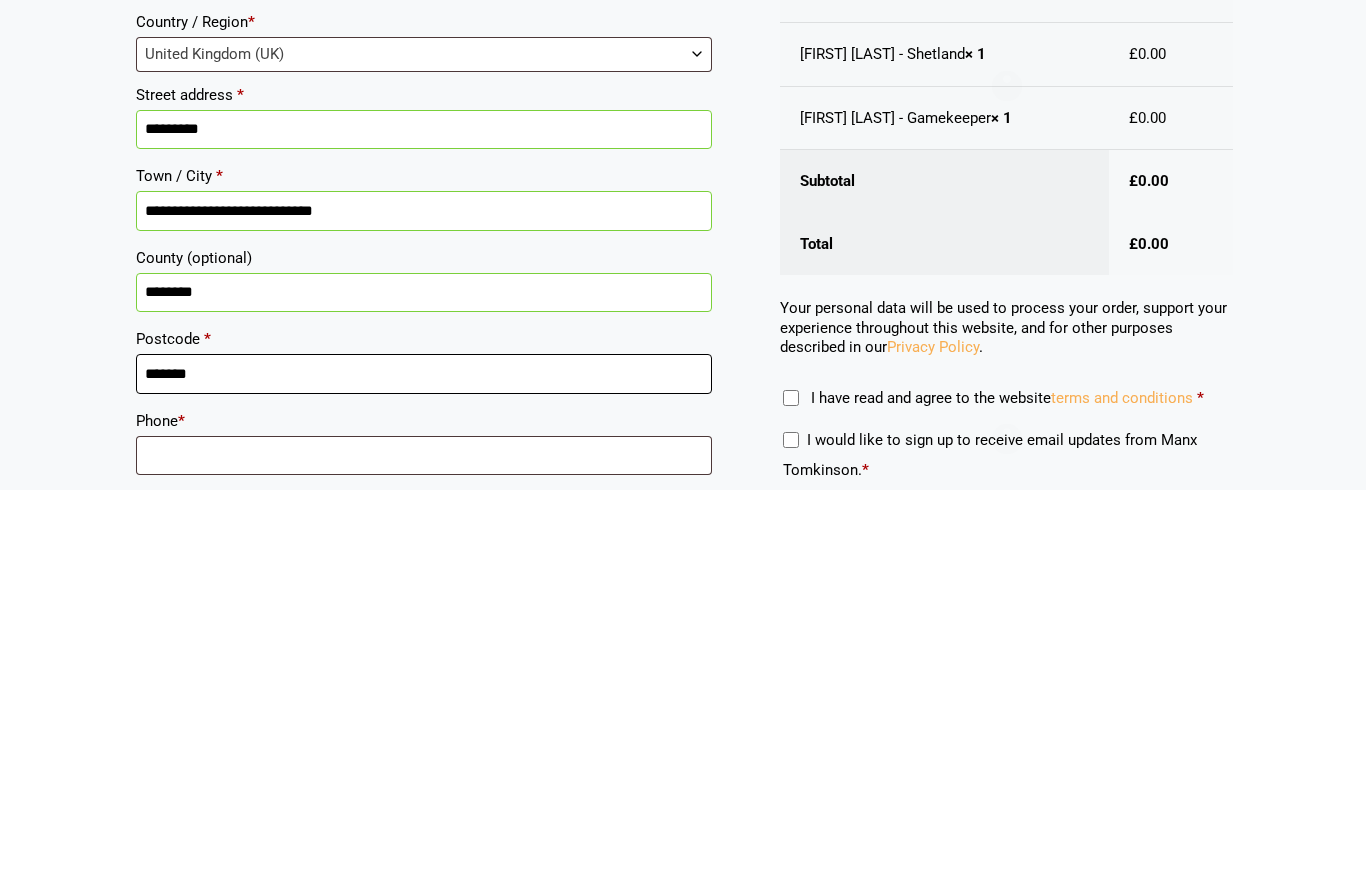 scroll, scrollTop: 145, scrollLeft: 0, axis: vertical 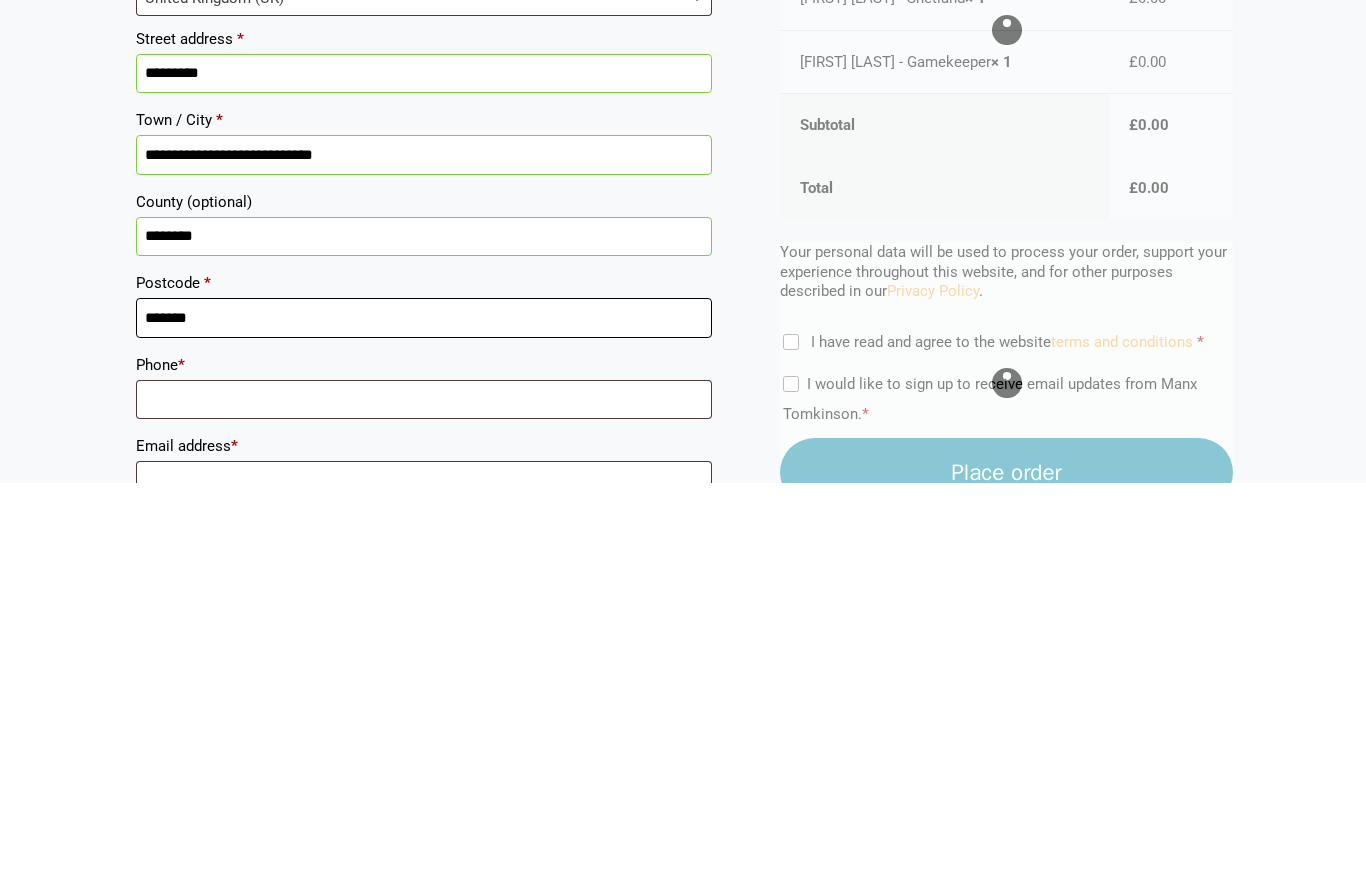 type on "*******" 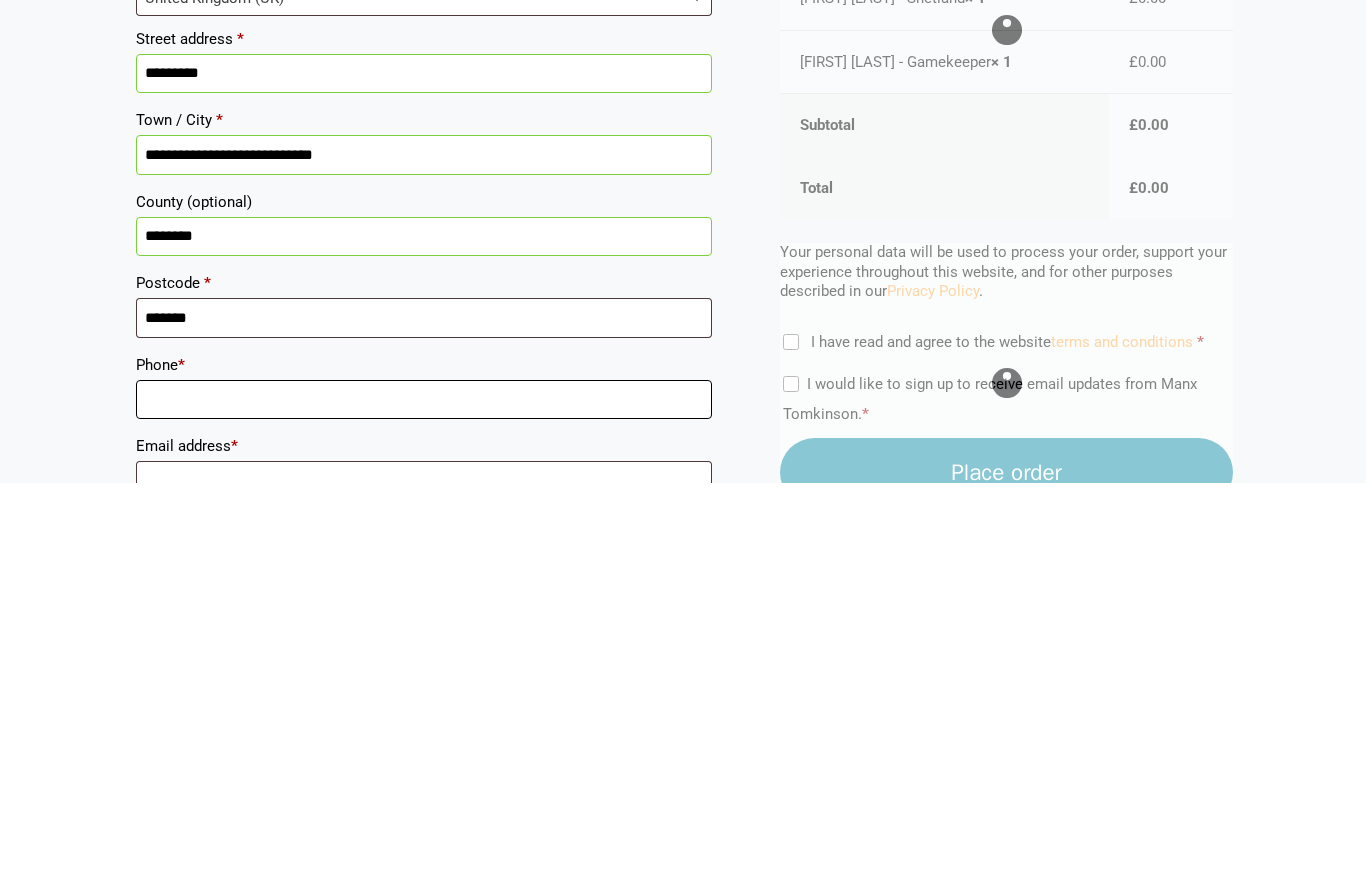 click on "Phone  *" at bounding box center [424, 811] 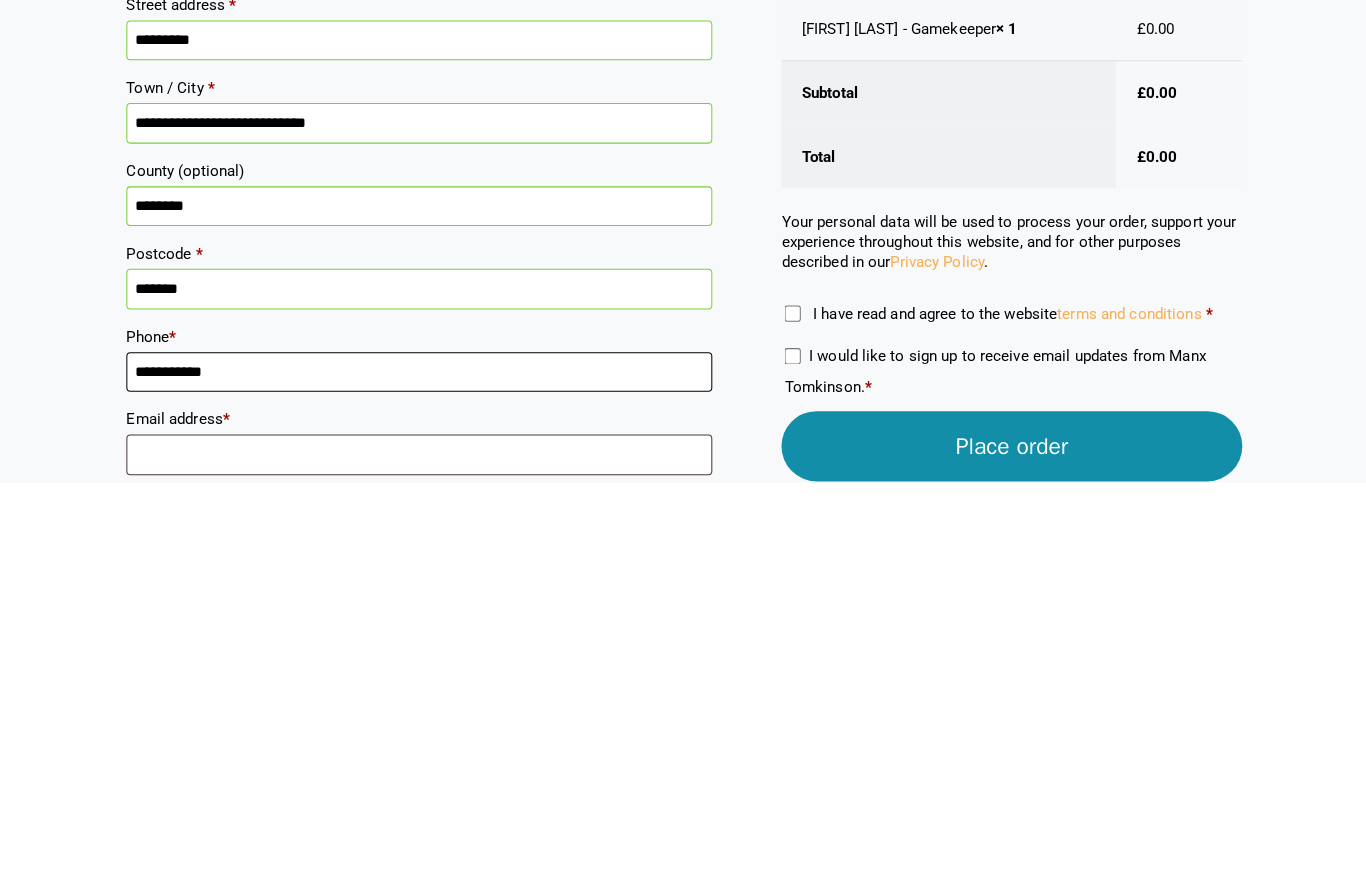 scroll, scrollTop: 238, scrollLeft: 0, axis: vertical 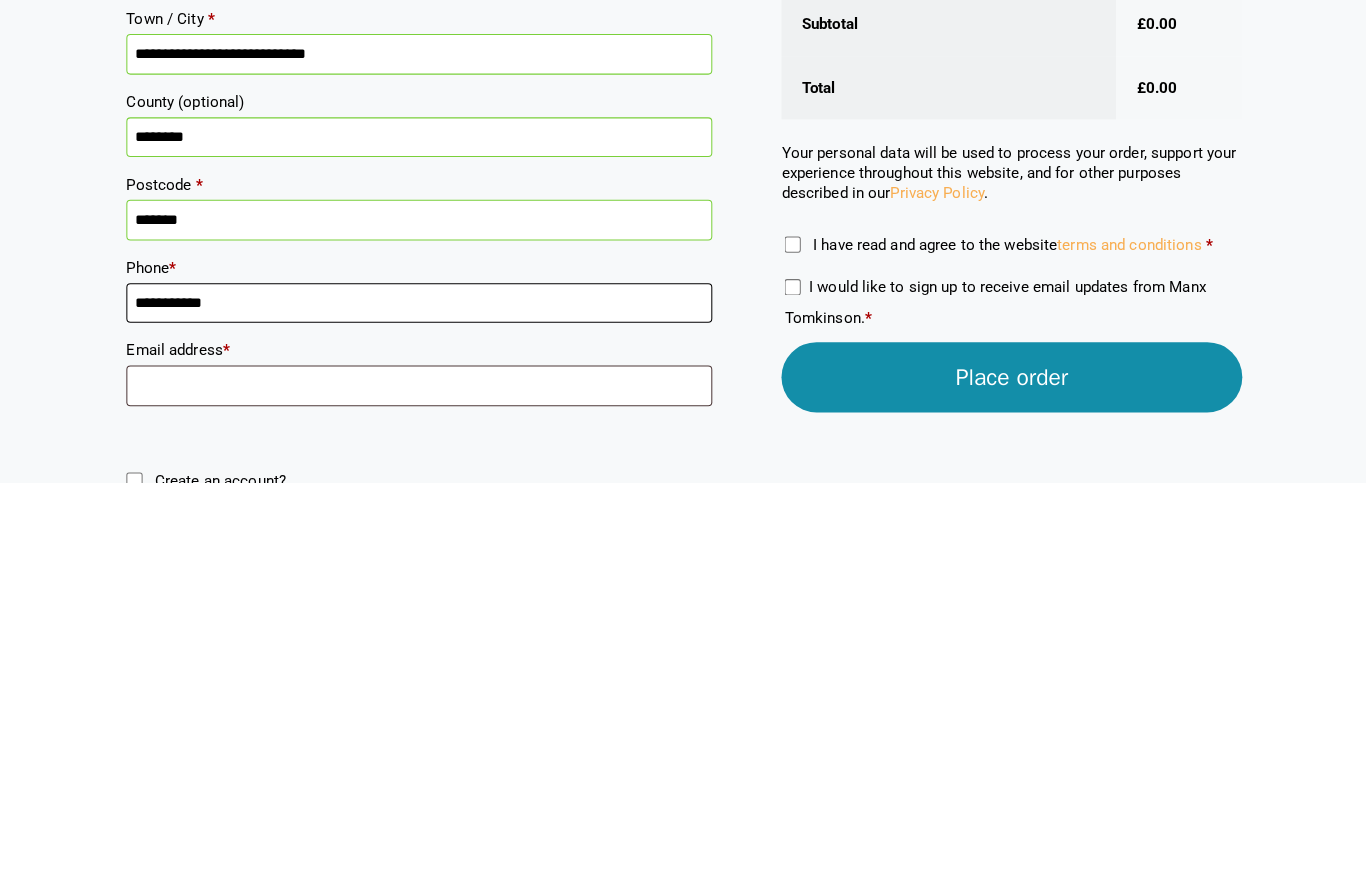 type on "**********" 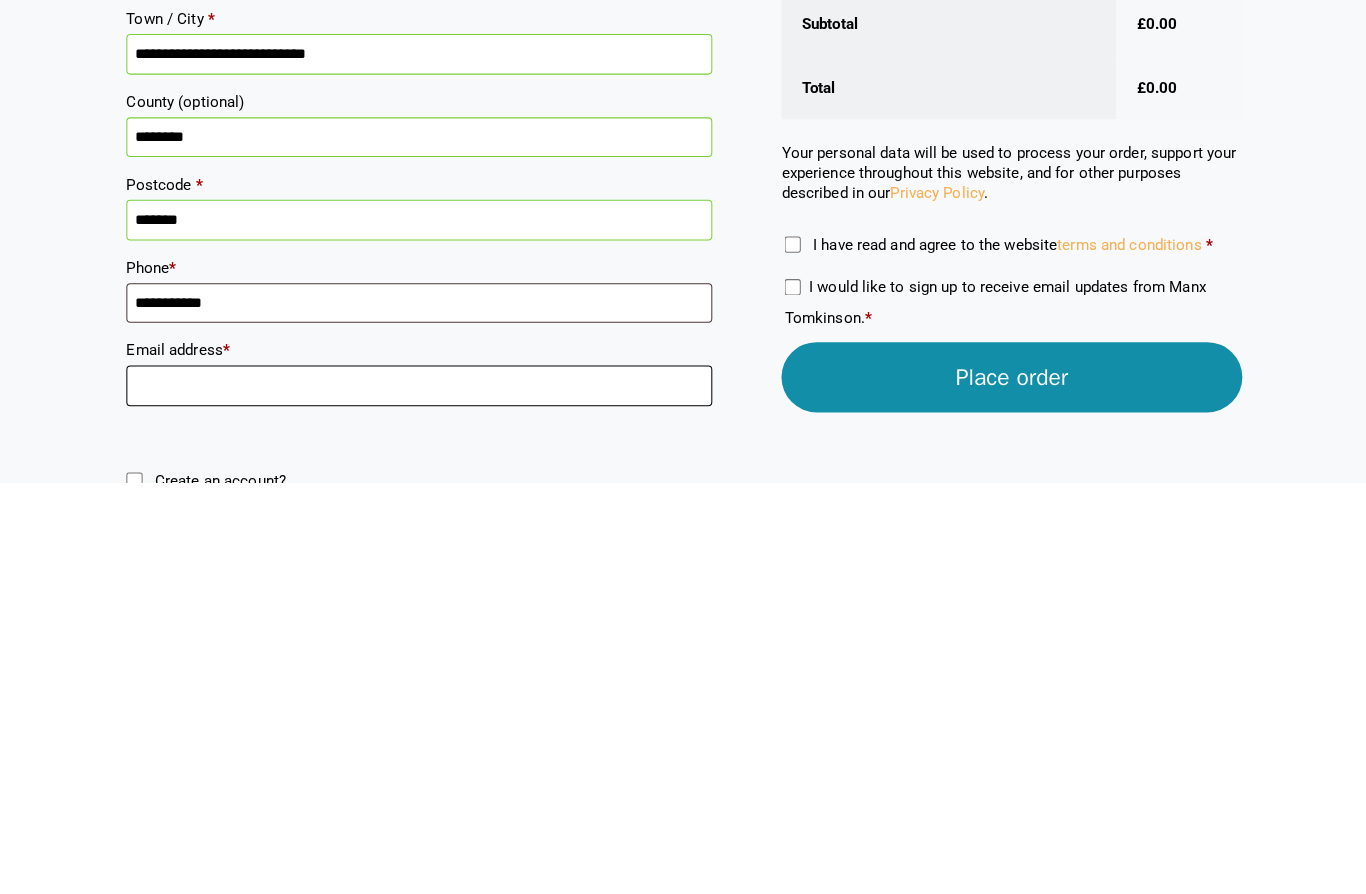 click on "Email address  *" at bounding box center [424, 799] 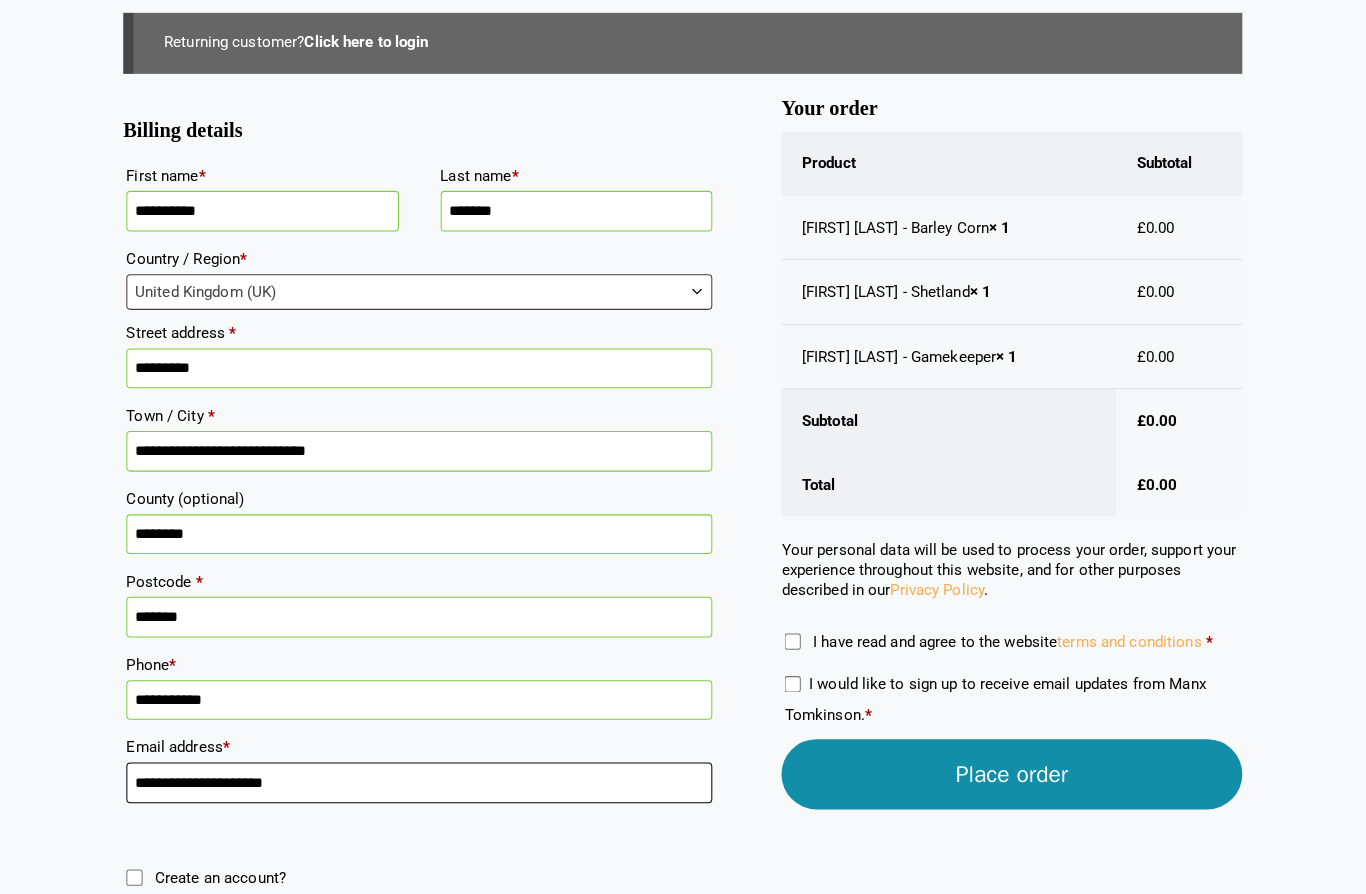 scroll, scrollTop: 250, scrollLeft: 0, axis: vertical 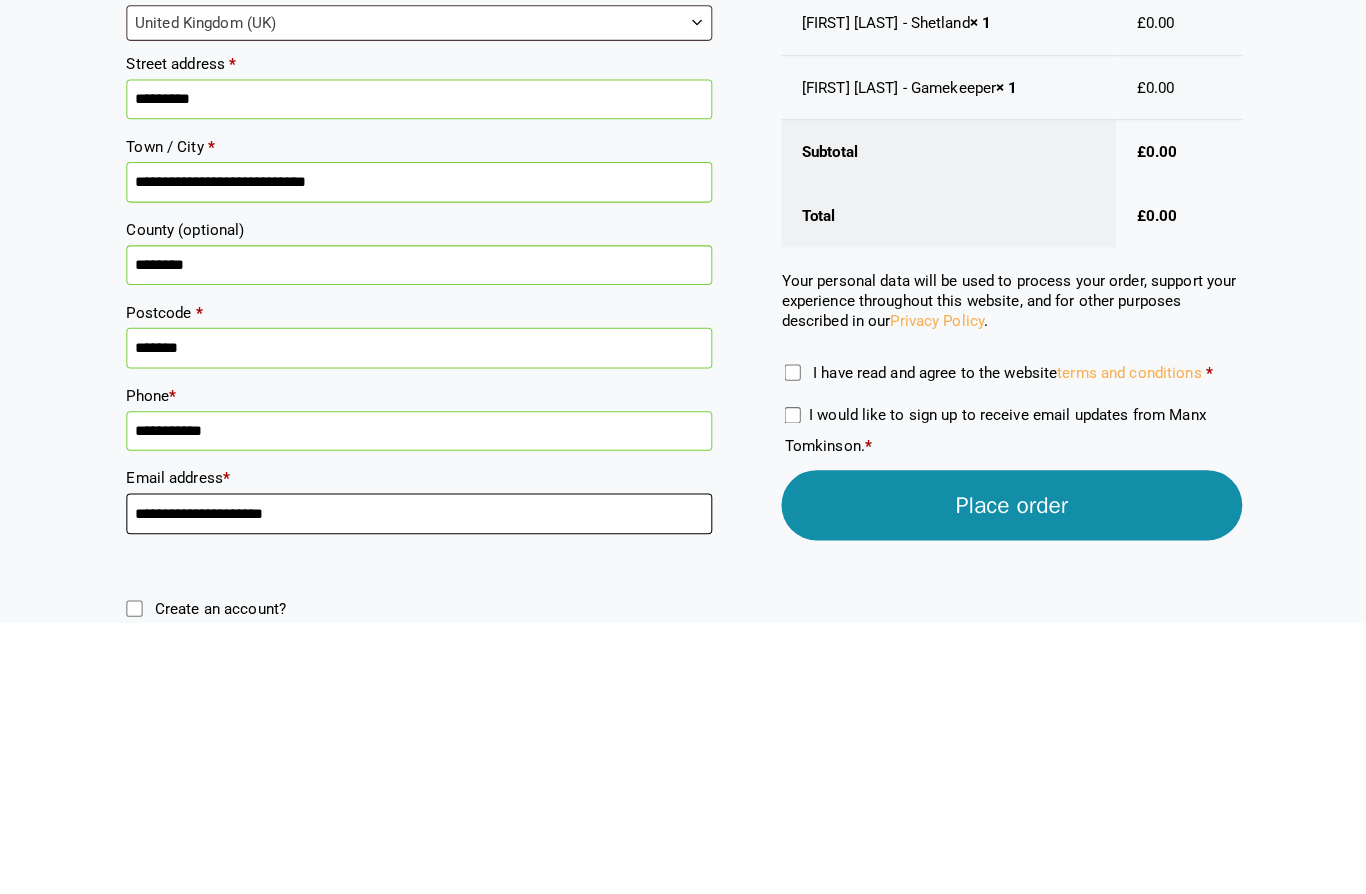 type on "**********" 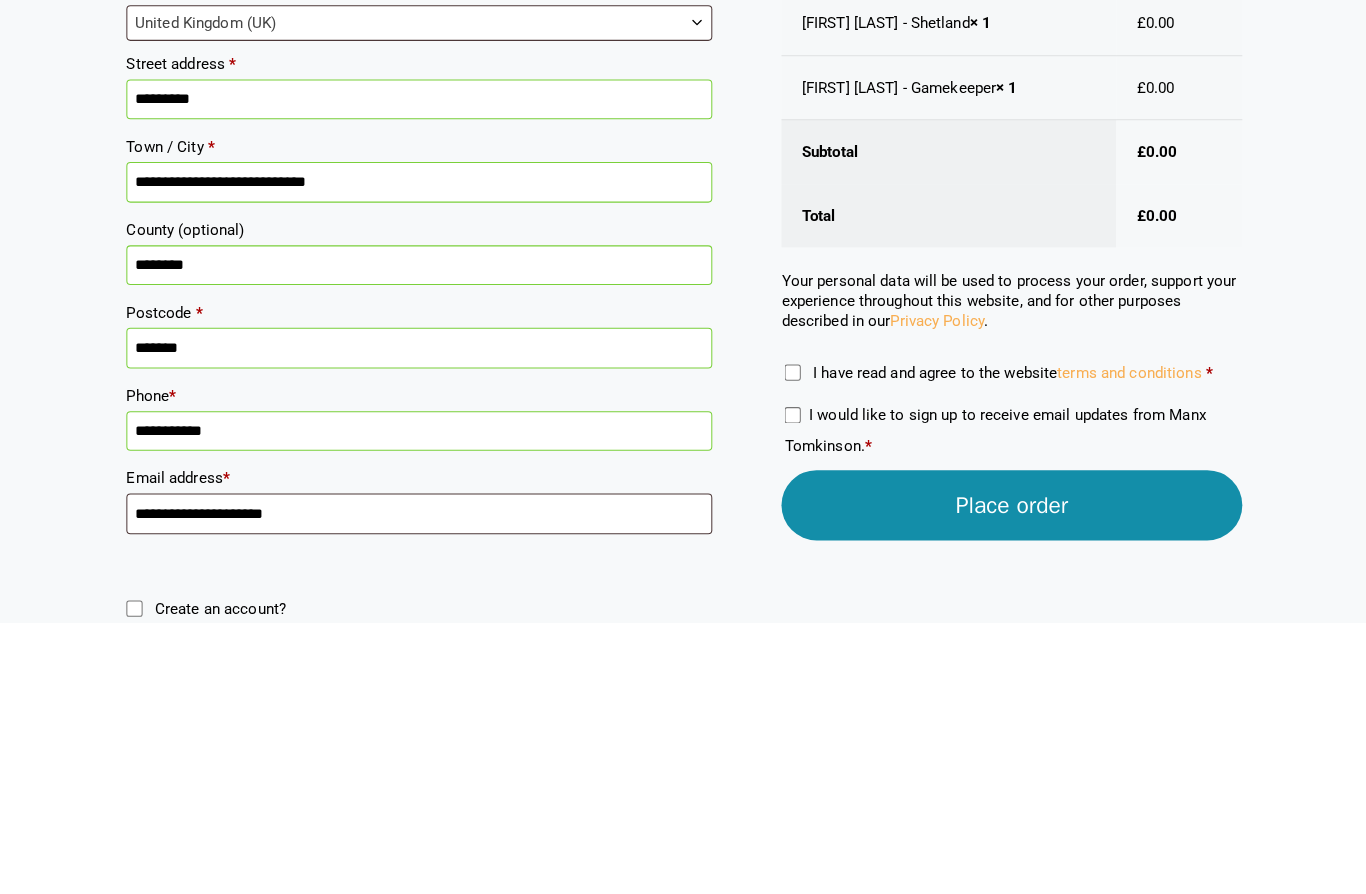 scroll, scrollTop: 472, scrollLeft: 0, axis: vertical 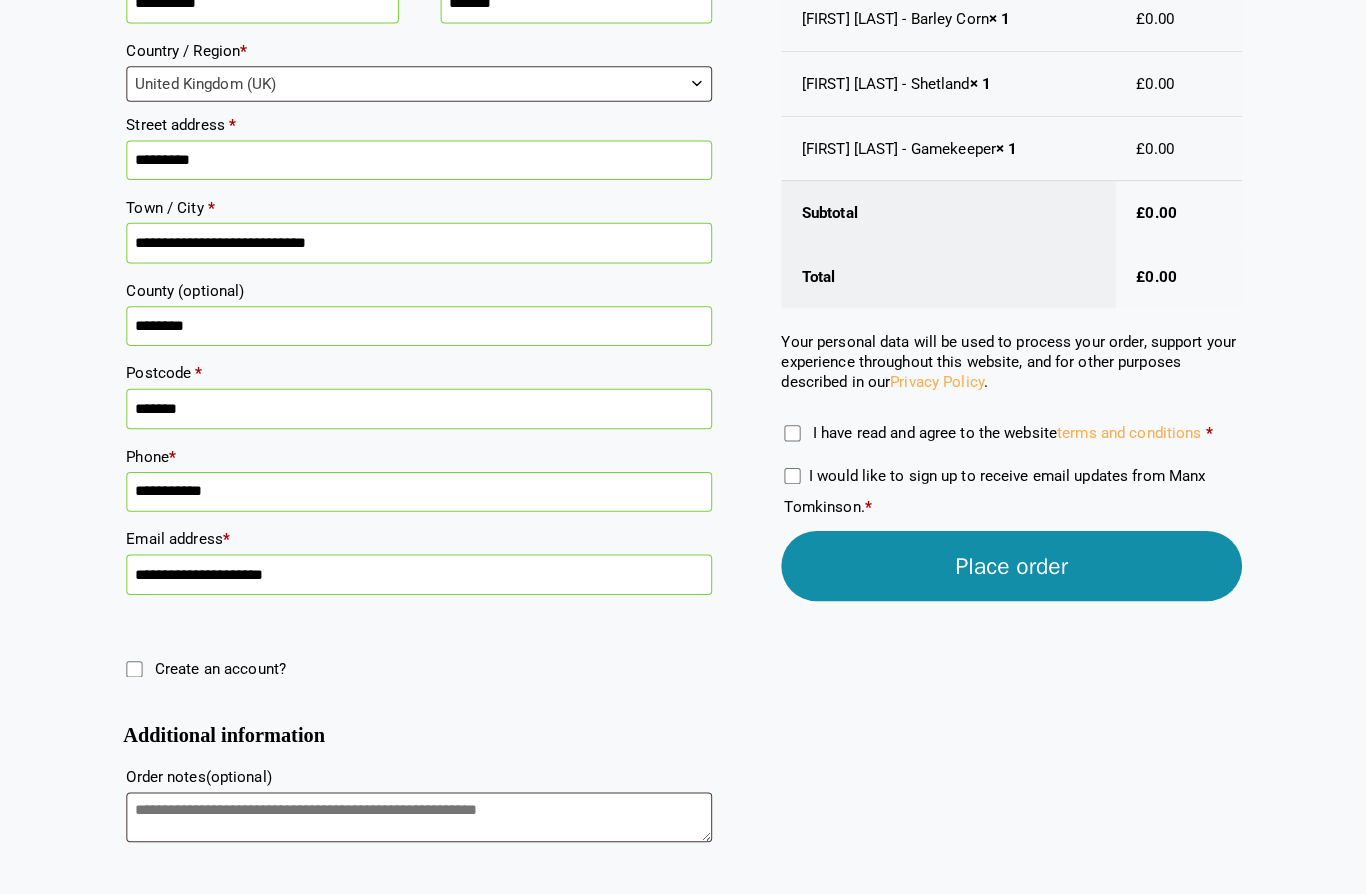 click on "Place order" at bounding box center [1006, 556] 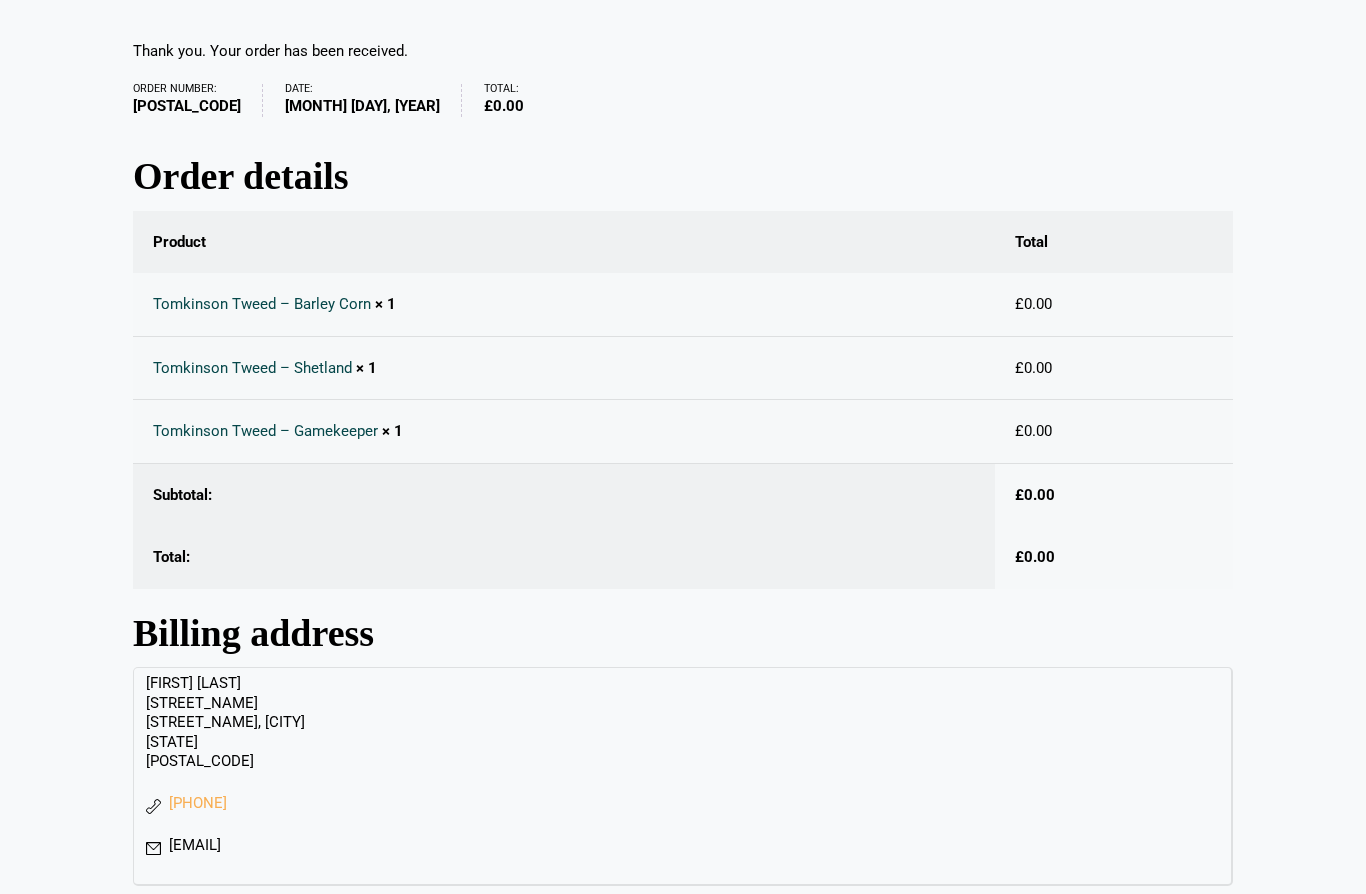 scroll, scrollTop: 273, scrollLeft: 0, axis: vertical 